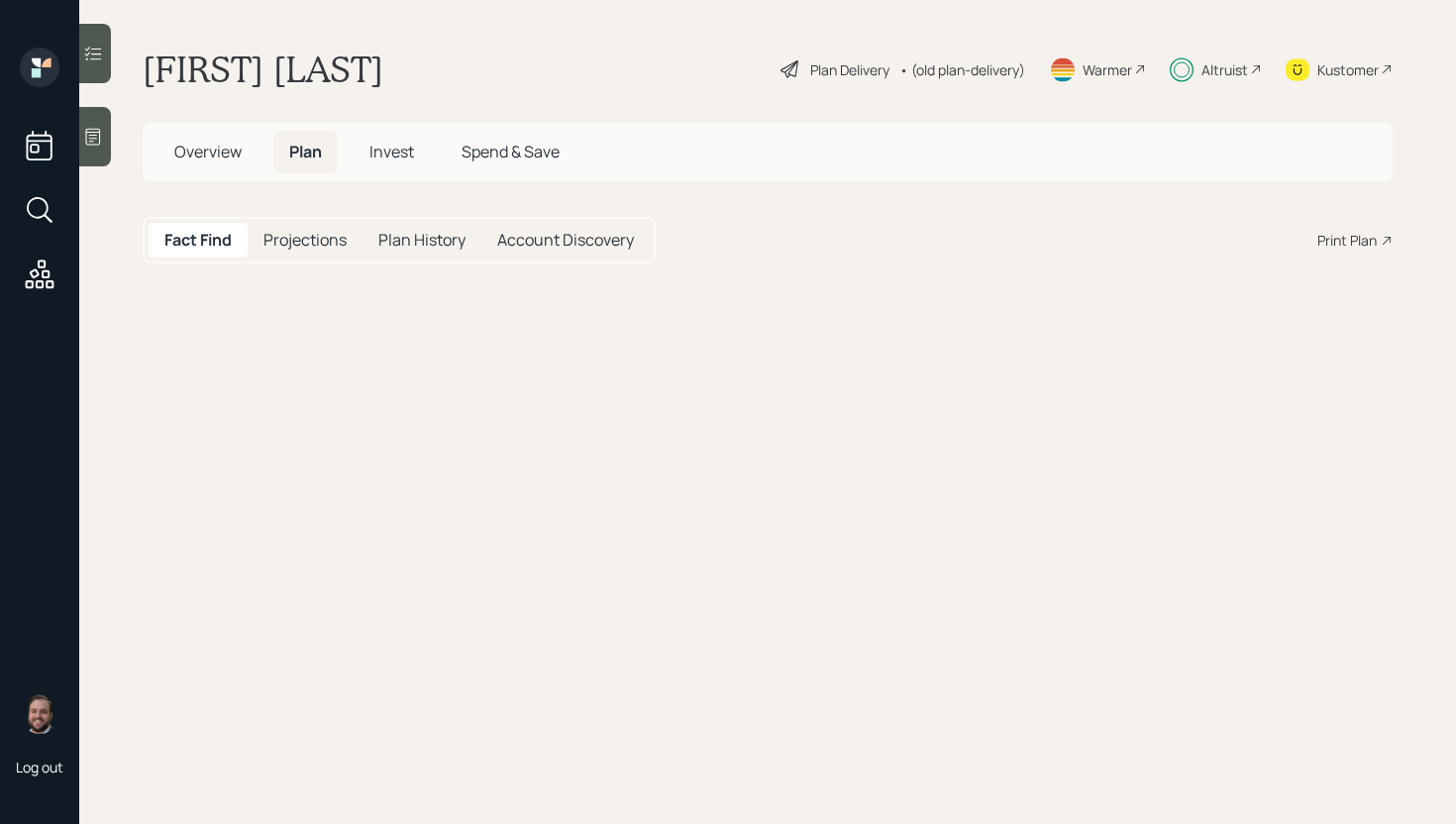 scroll, scrollTop: 0, scrollLeft: 0, axis: both 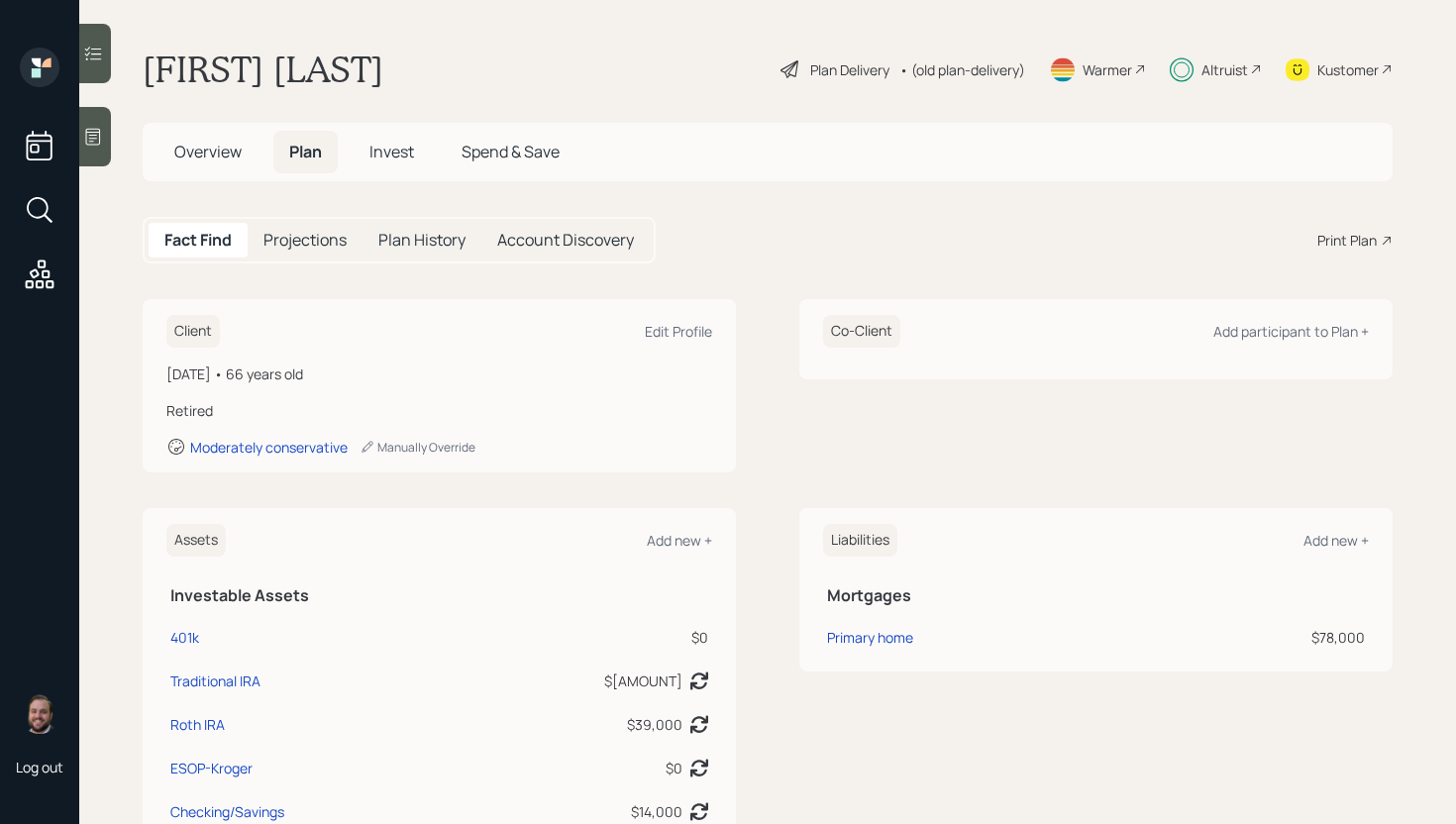 click on "Plan Delivery" at bounding box center (850, 69) 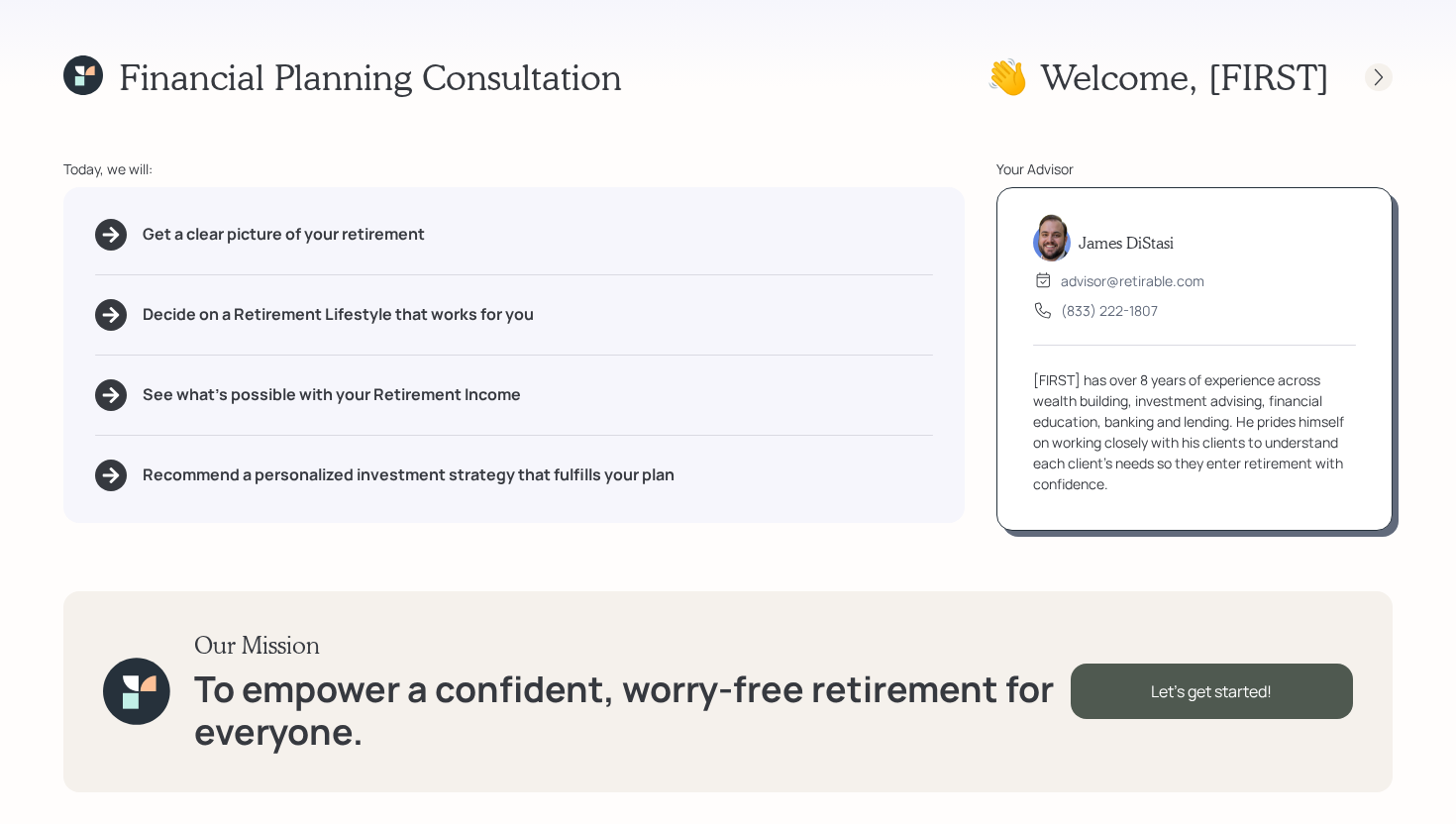 click 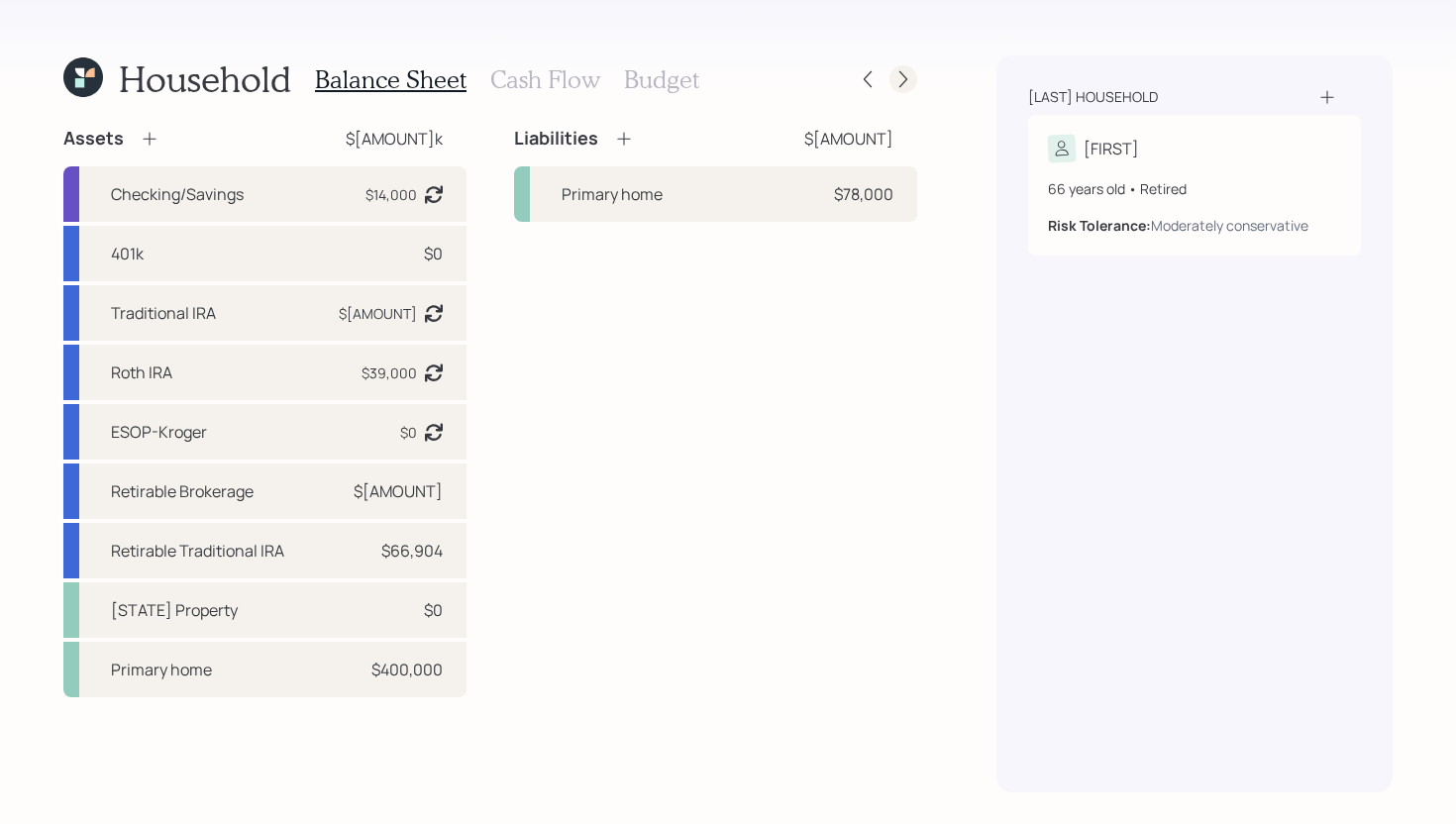 click 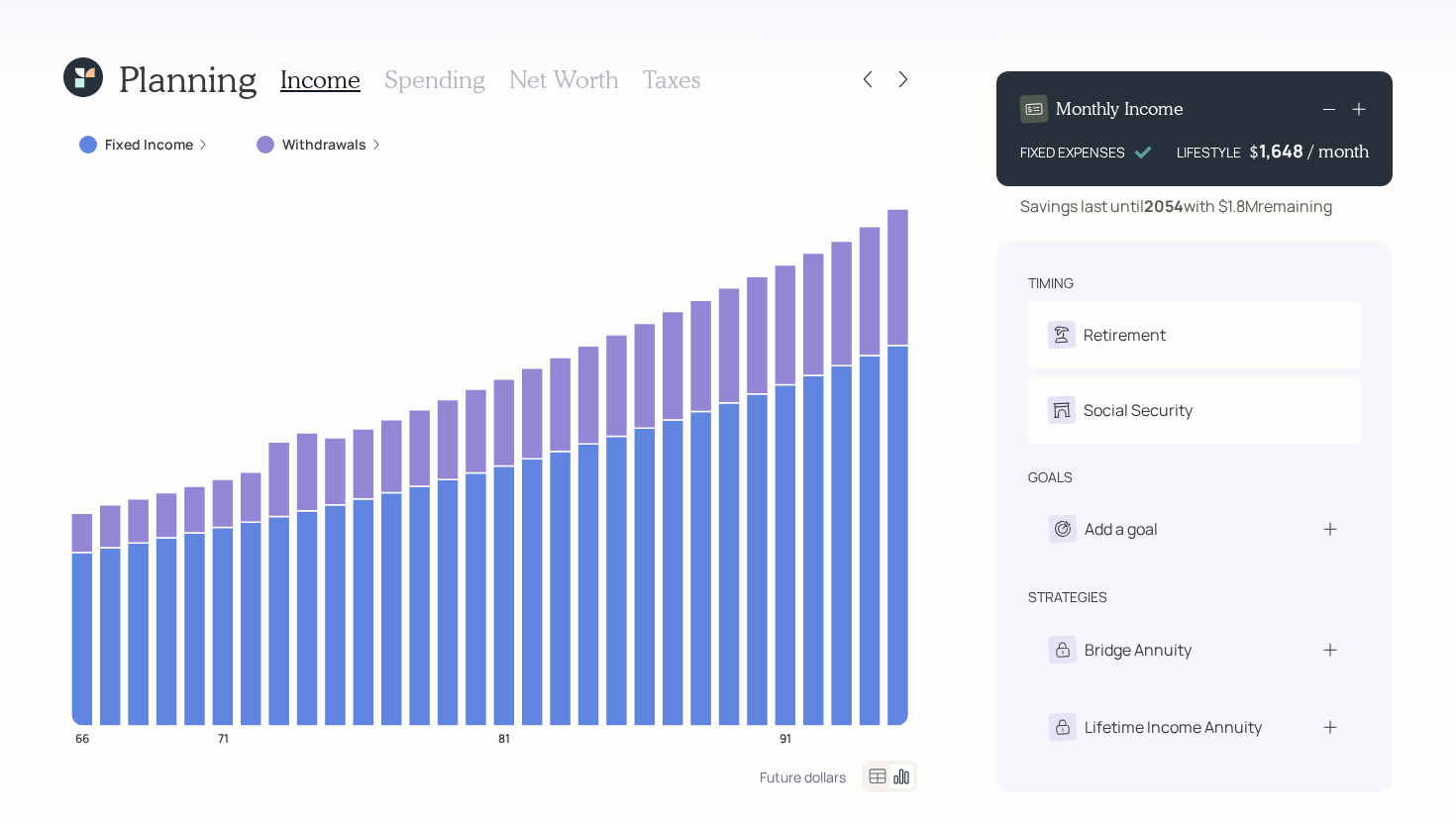 click on "Withdrawals" at bounding box center (324, 145) 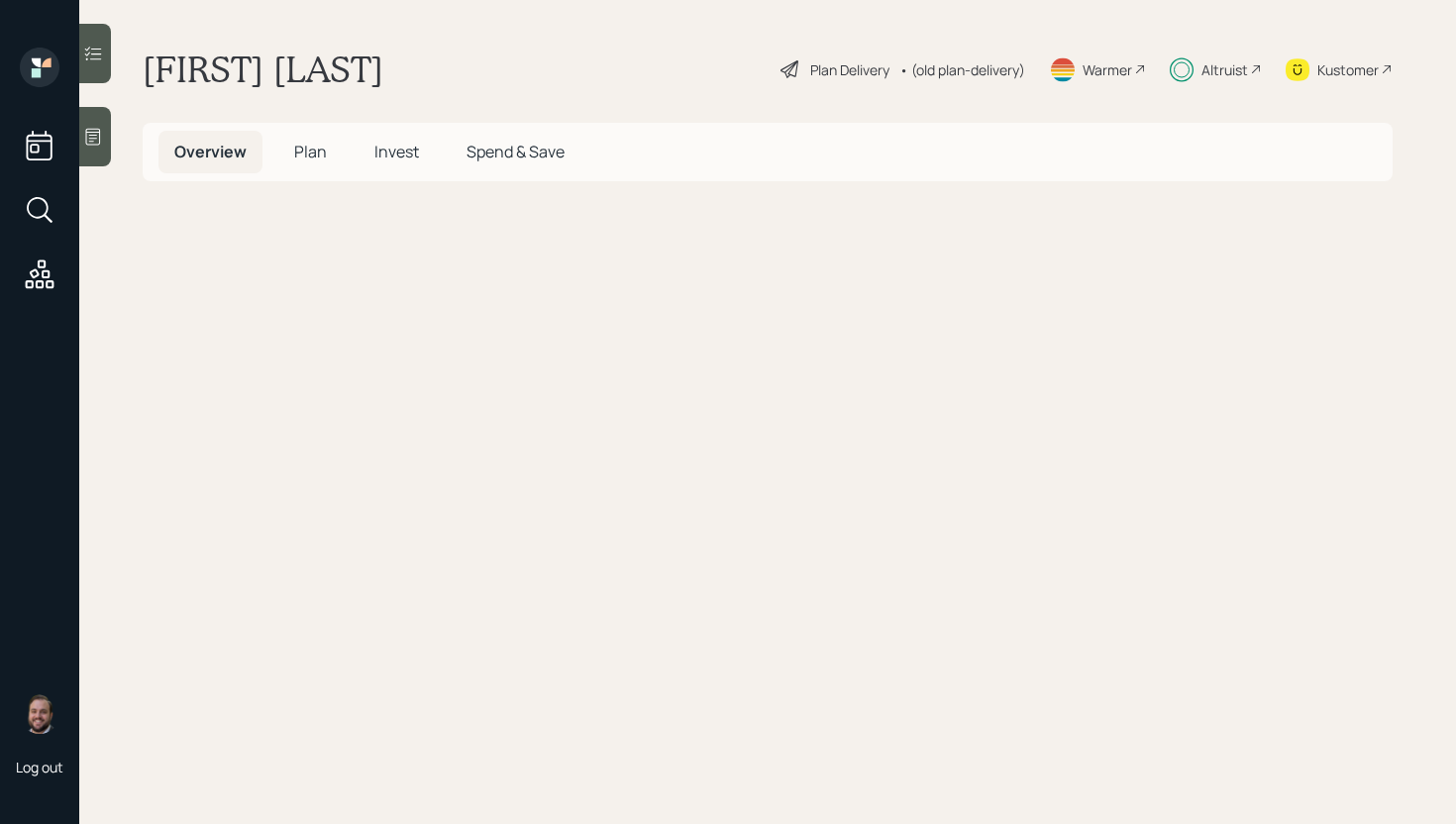 scroll, scrollTop: 0, scrollLeft: 0, axis: both 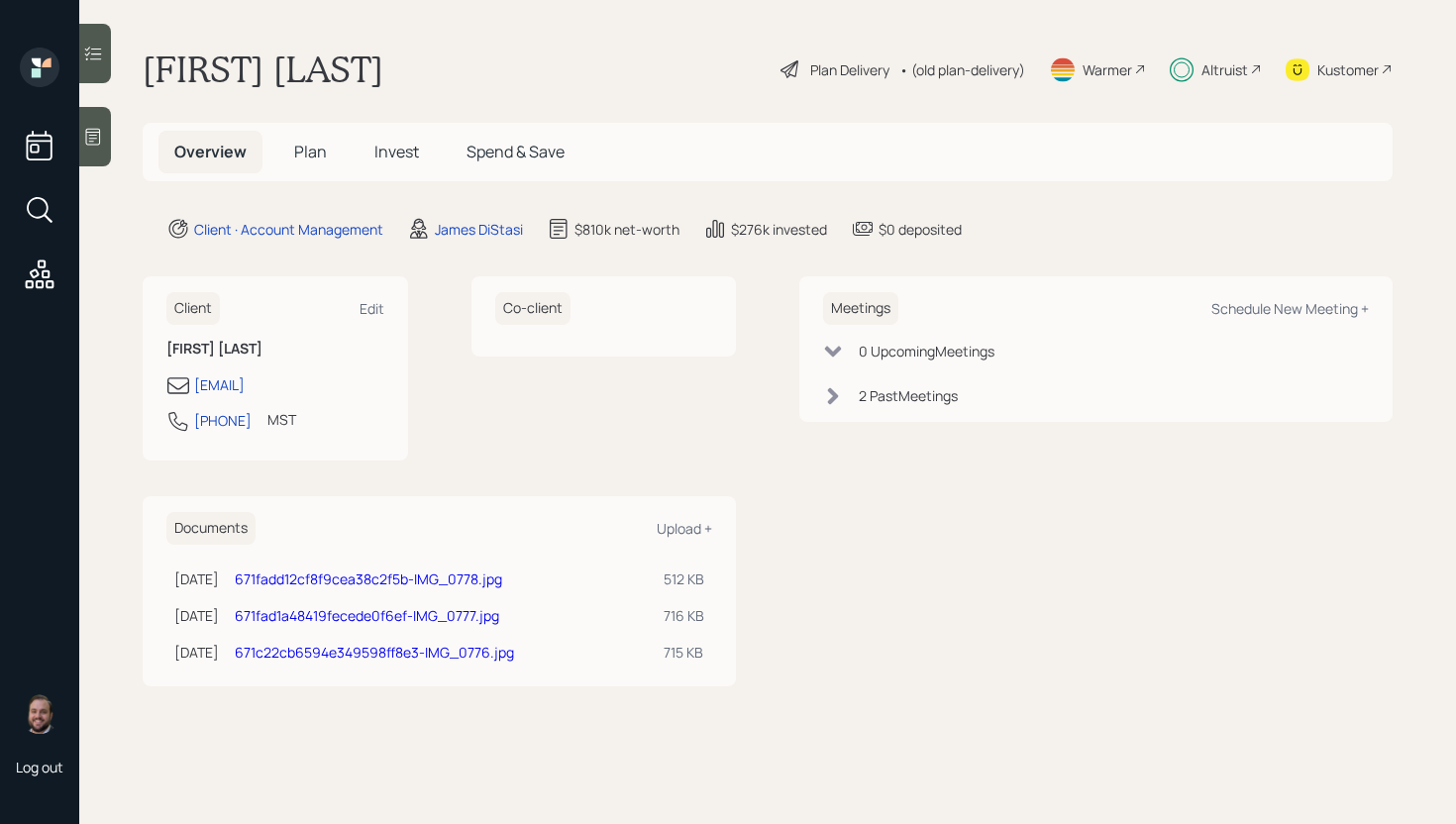 click on "[FIRST] [LAST]" at bounding box center [262, 69] 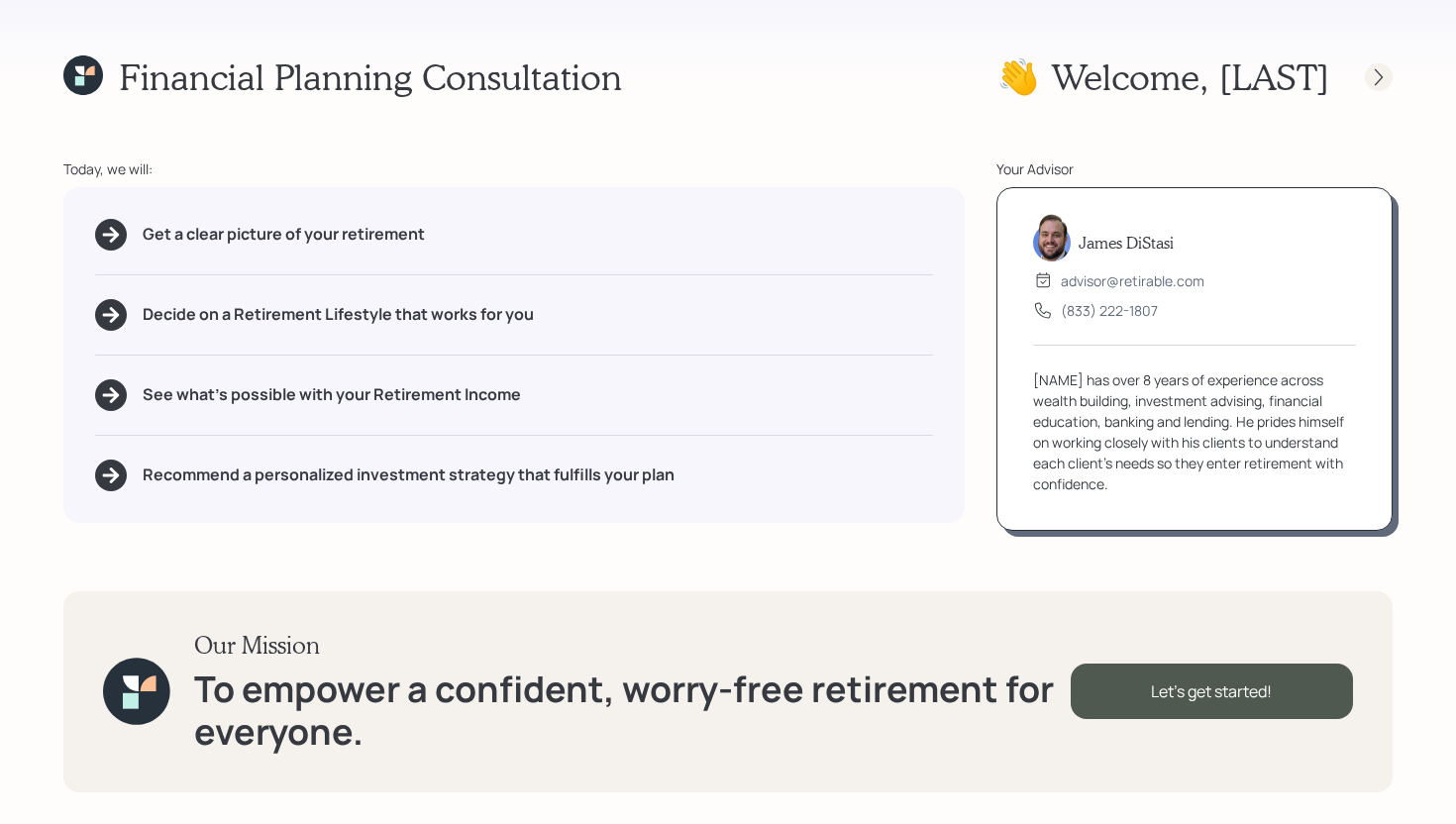 click 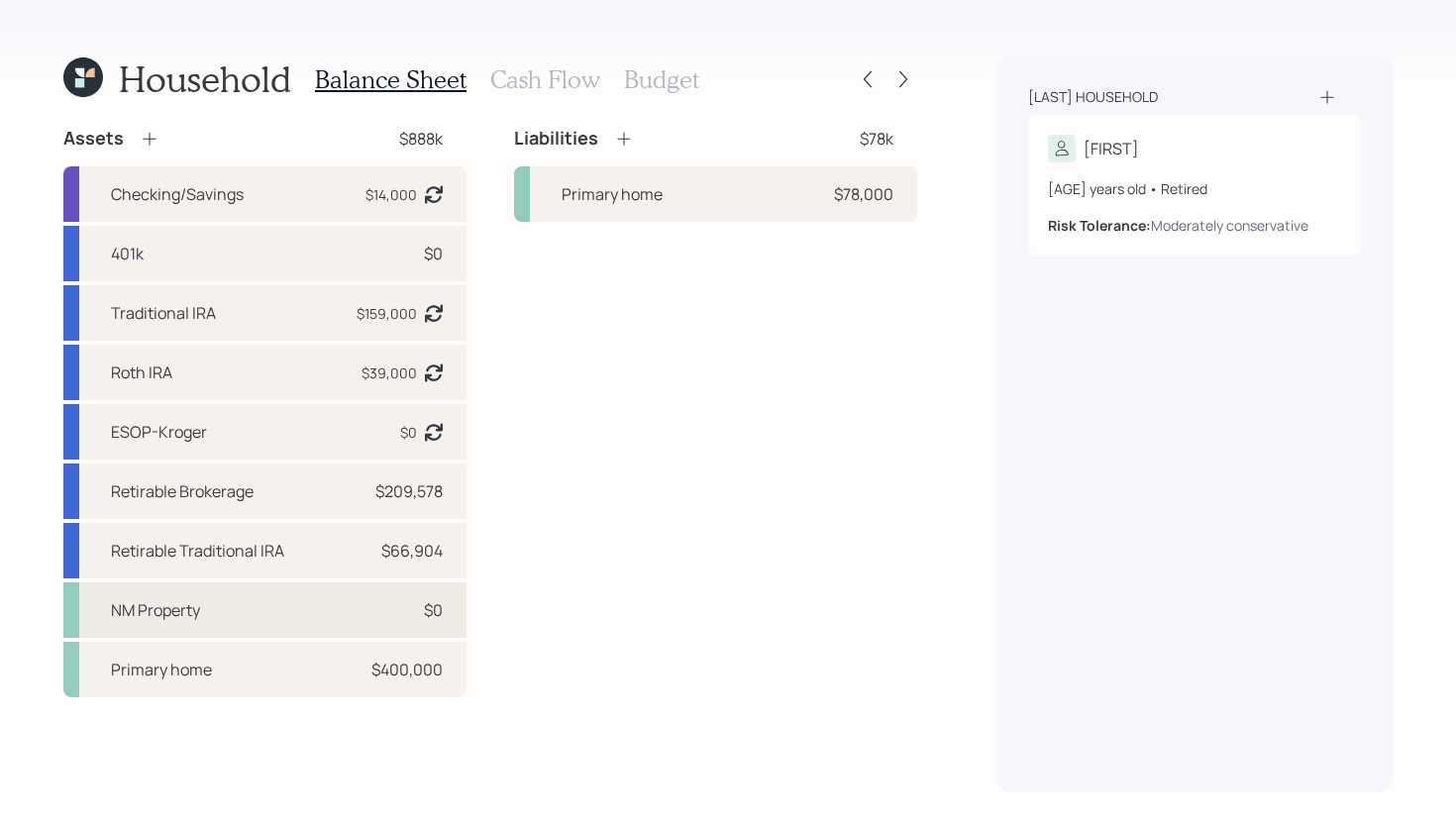 click on "NM Property $0" at bounding box center (264, 610) 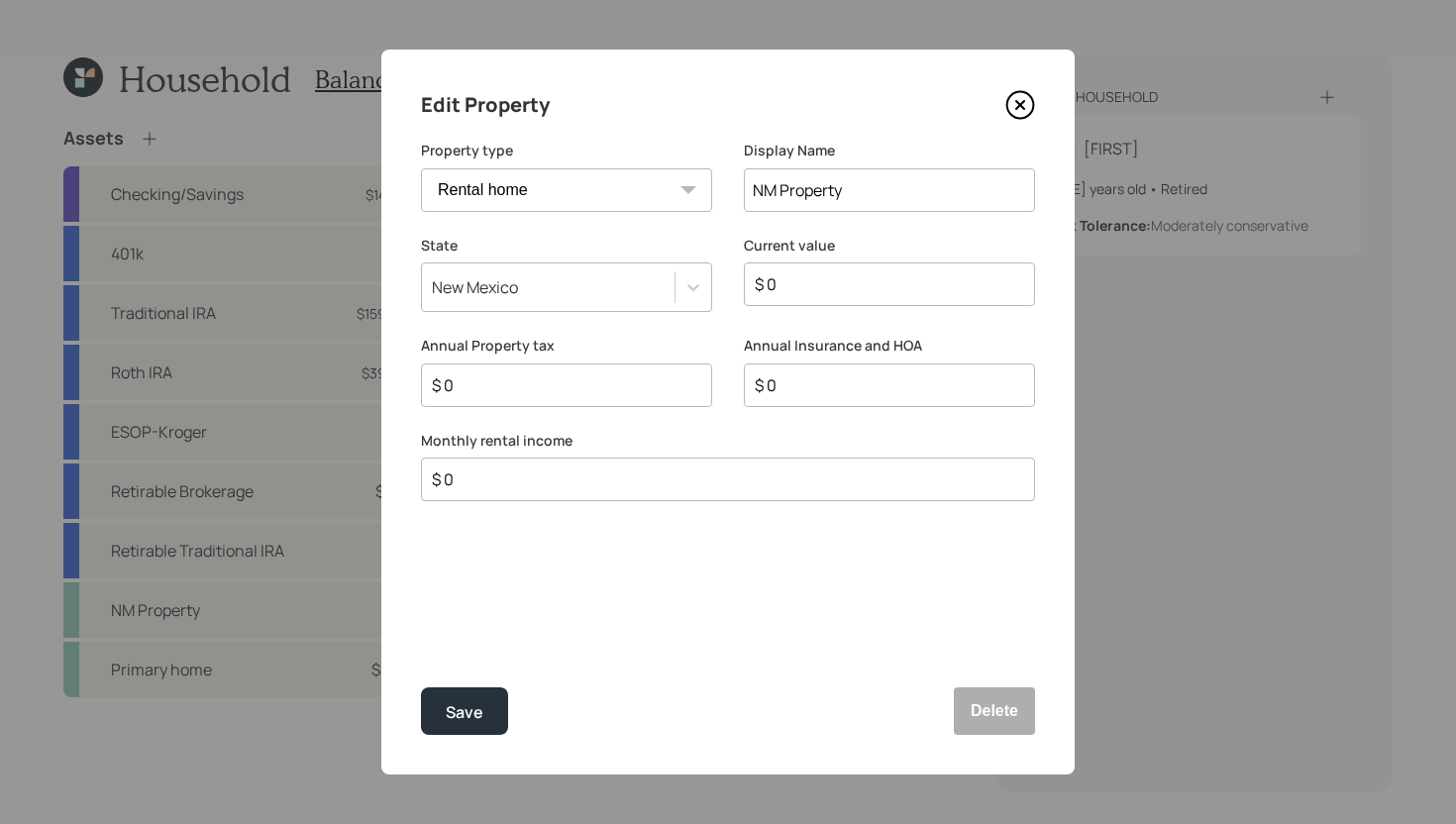 click 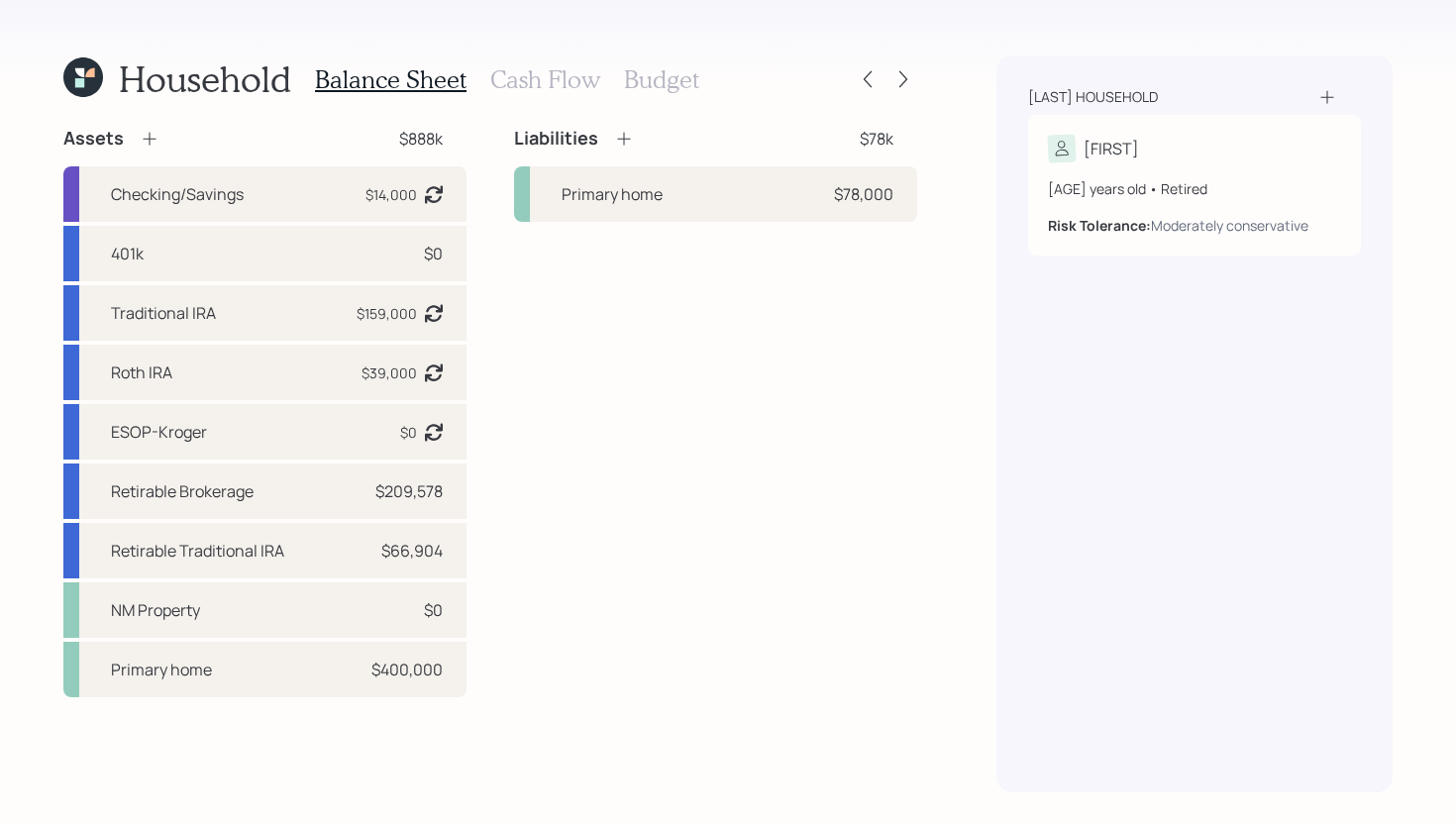 click on "Cash Flow" at bounding box center (545, 79) 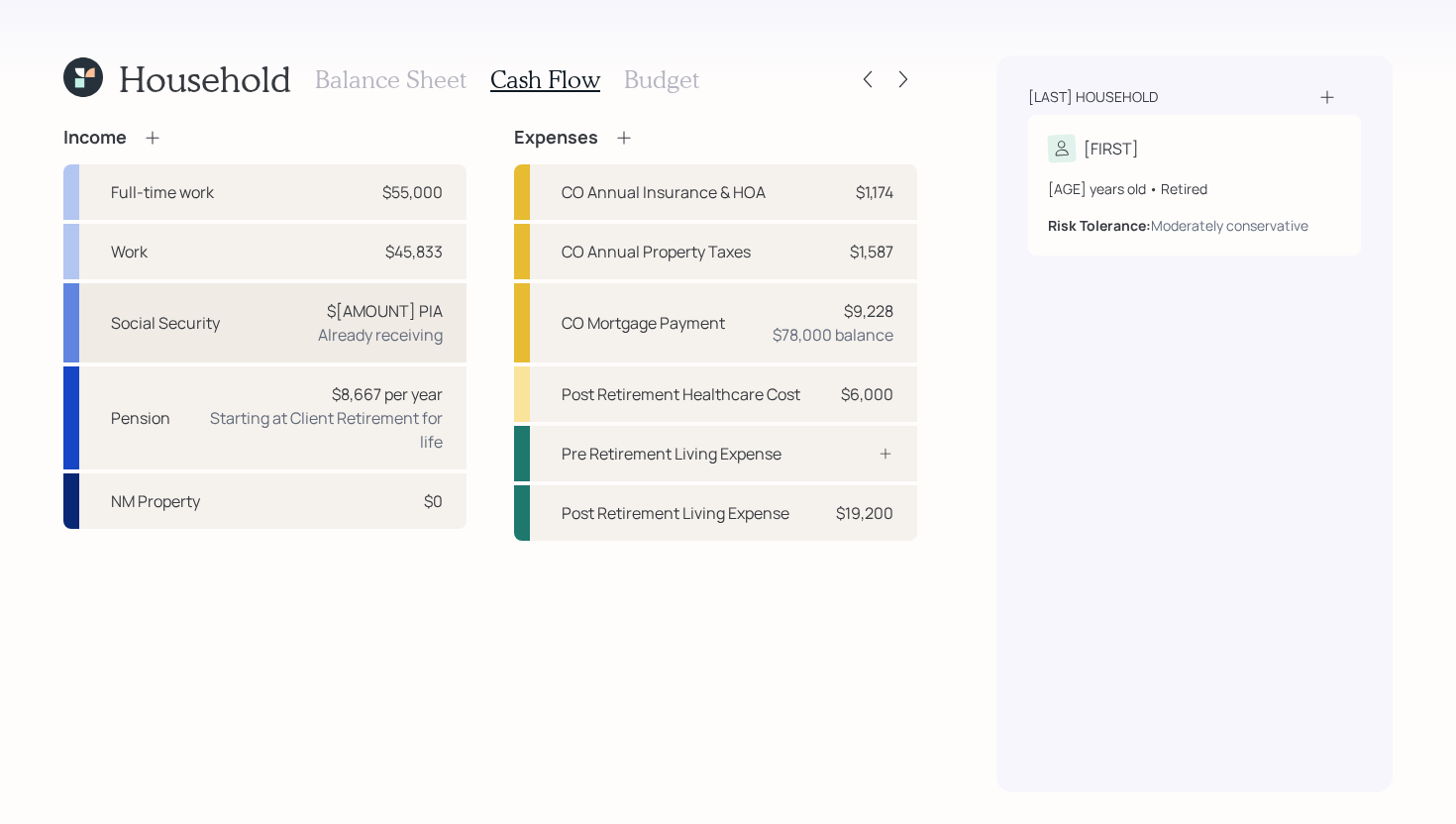 click on "Social Security $2,000 PIA Already receiving" at bounding box center [264, 323] 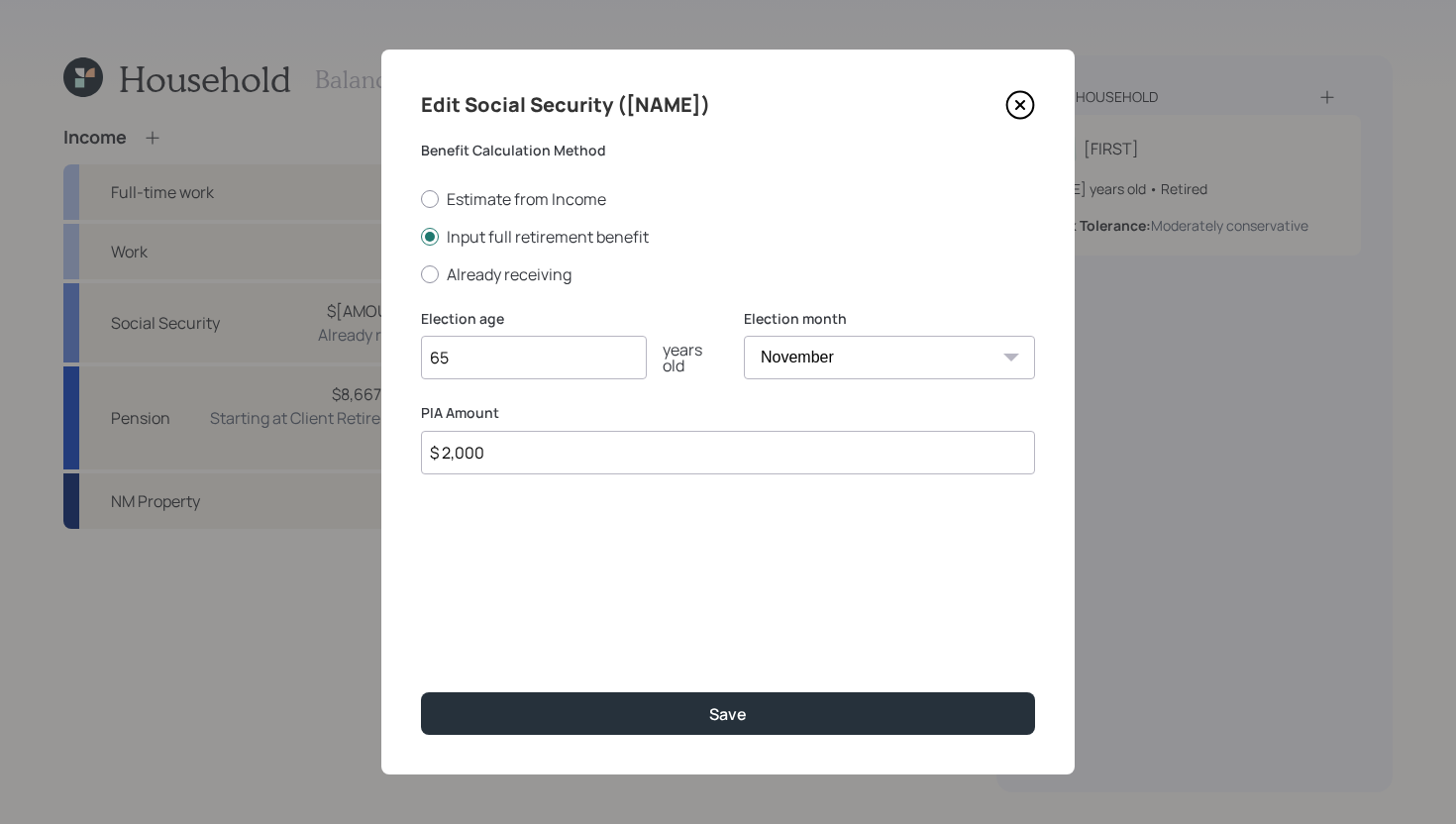 click 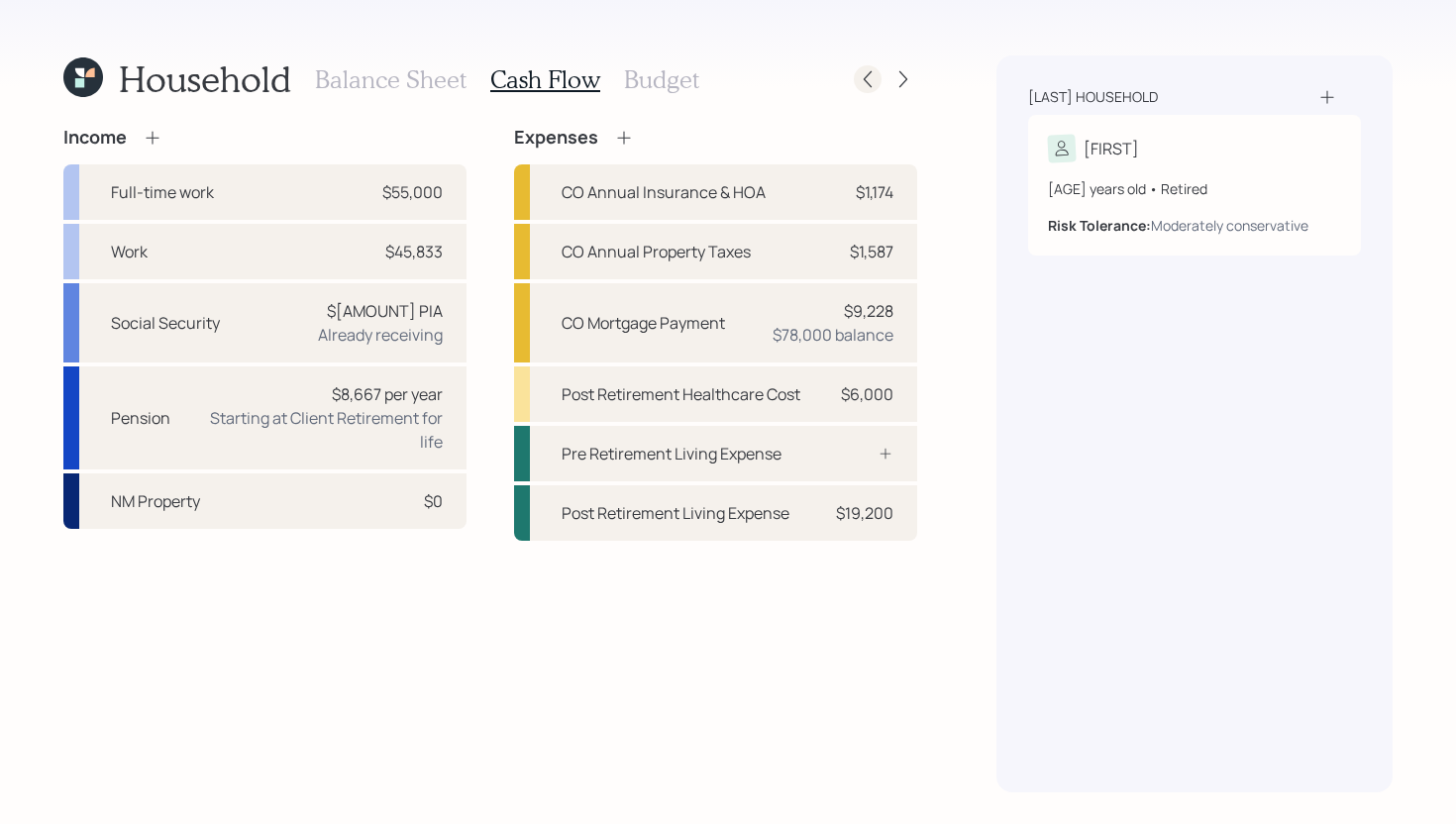 click 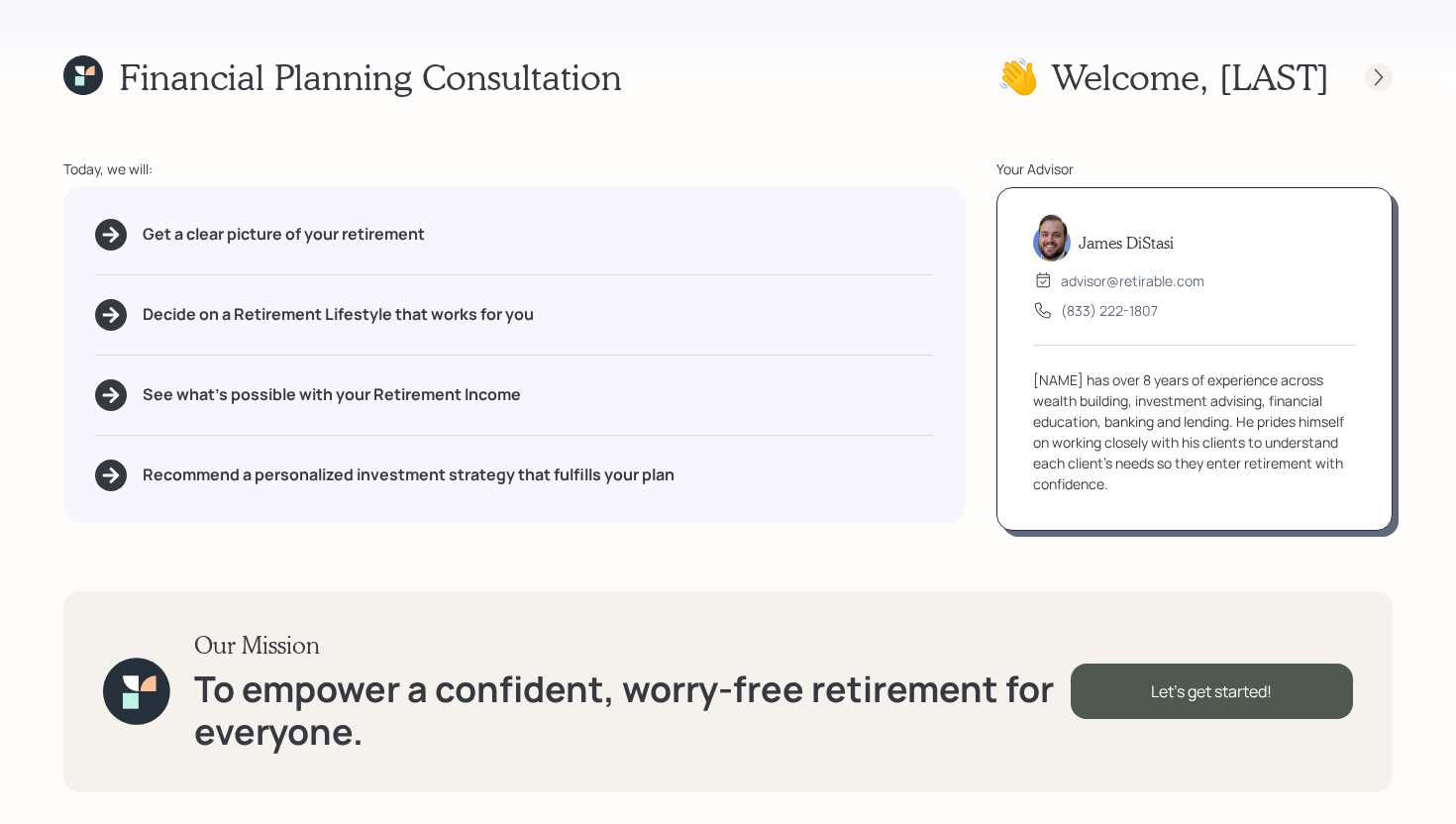 click 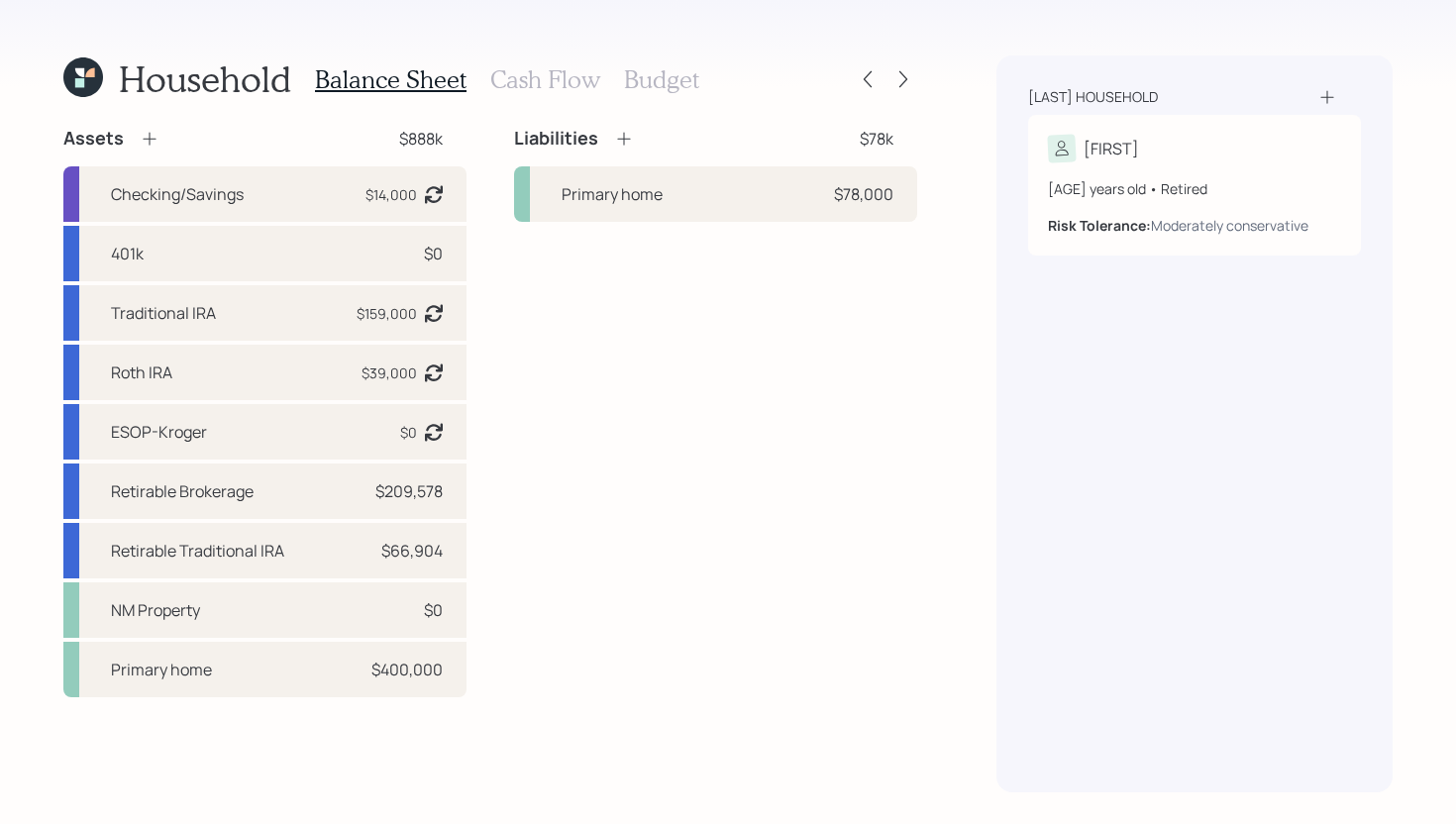 click on "Cash Flow" at bounding box center [545, 79] 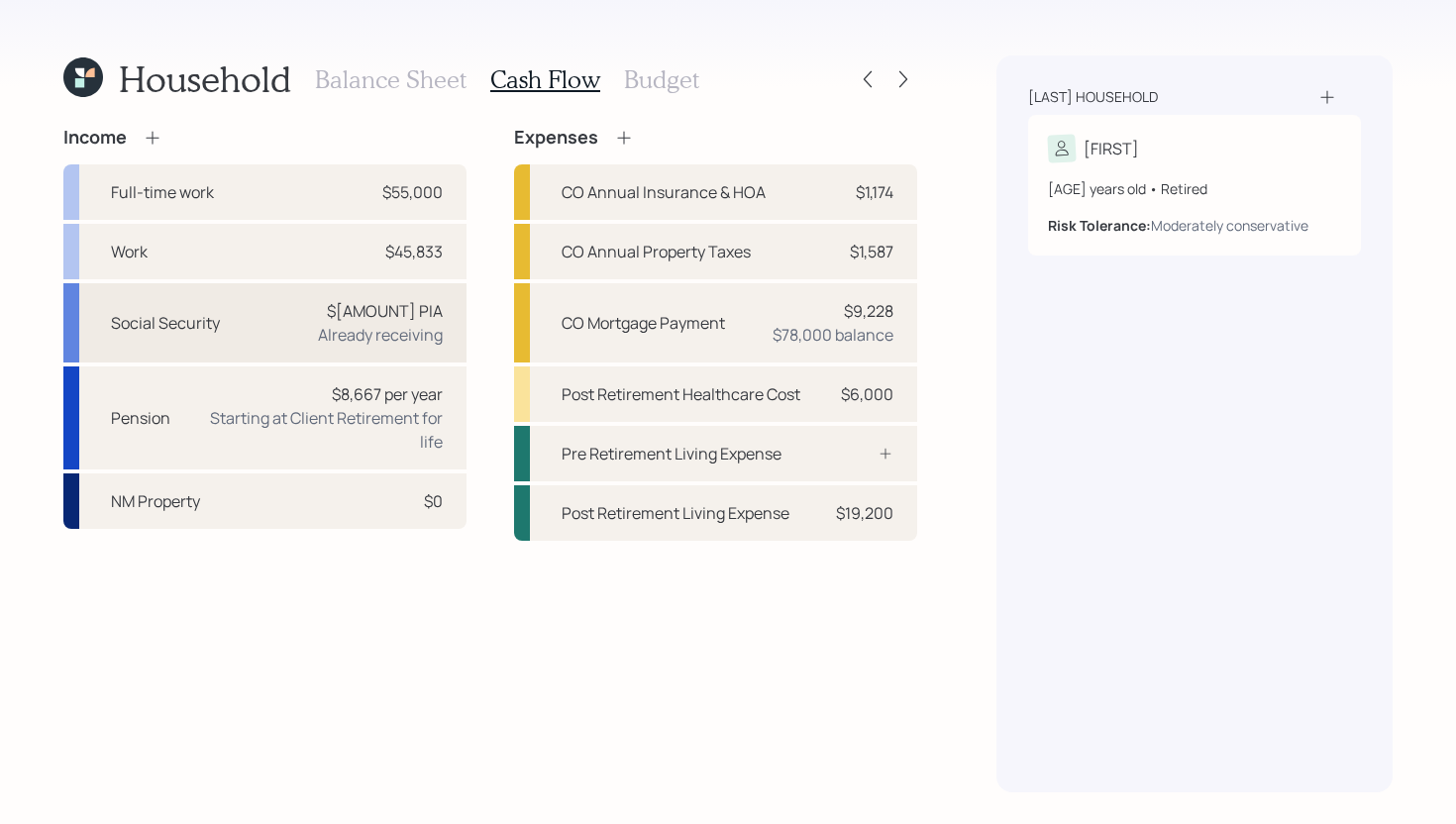 click on "Already receiving" at bounding box center [380, 335] 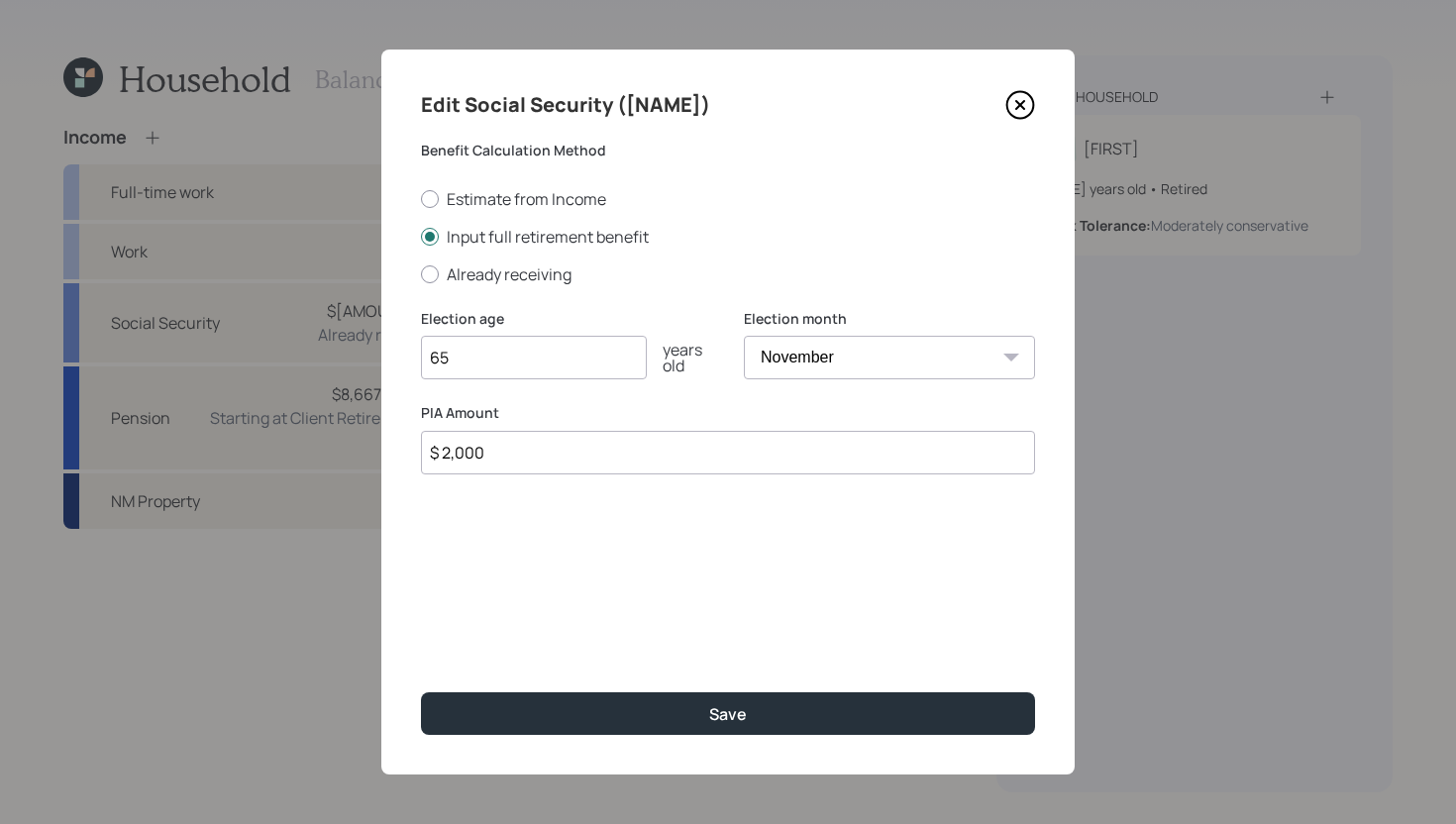 click 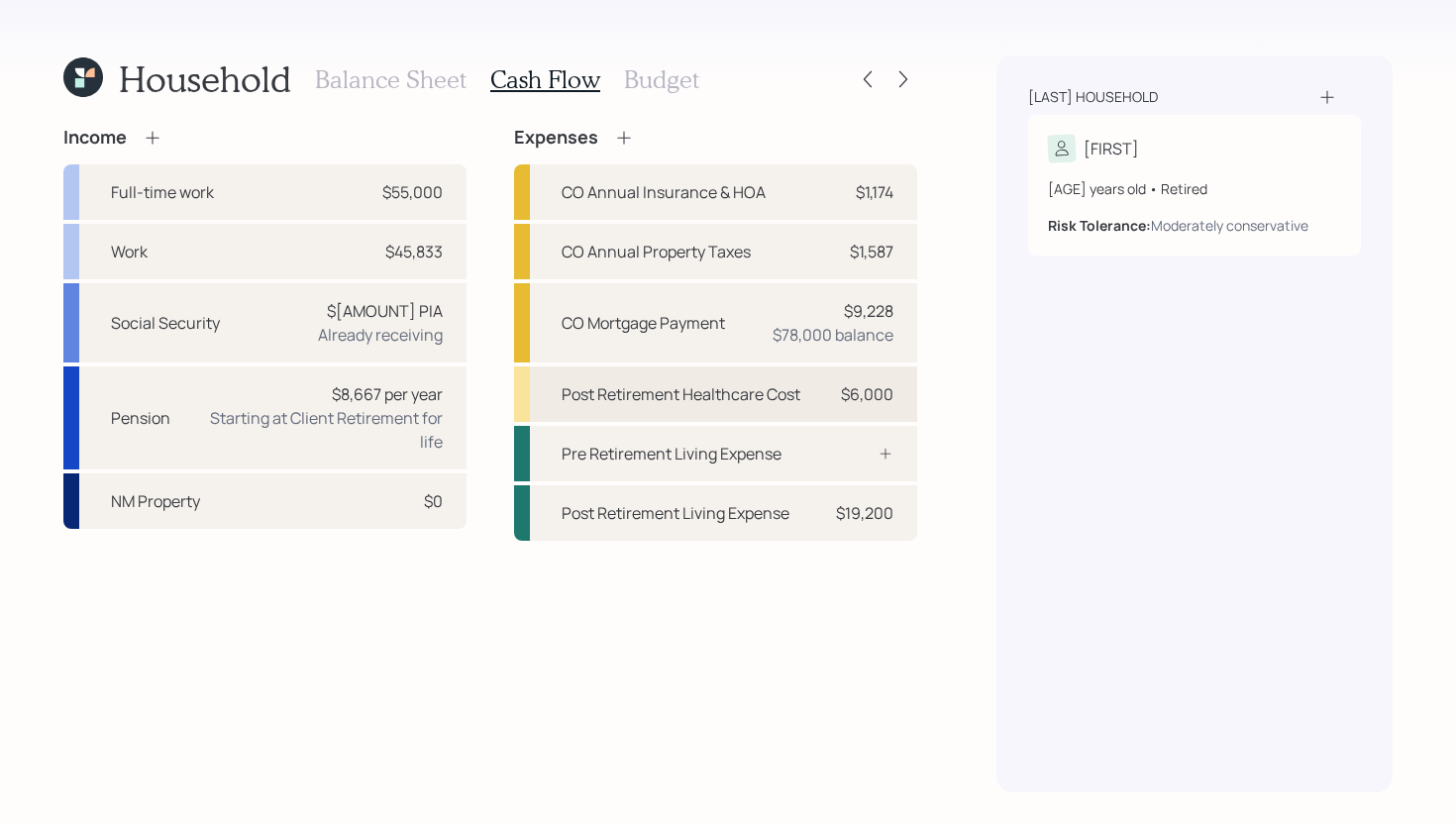 click on "$6,000" at bounding box center [867, 394] 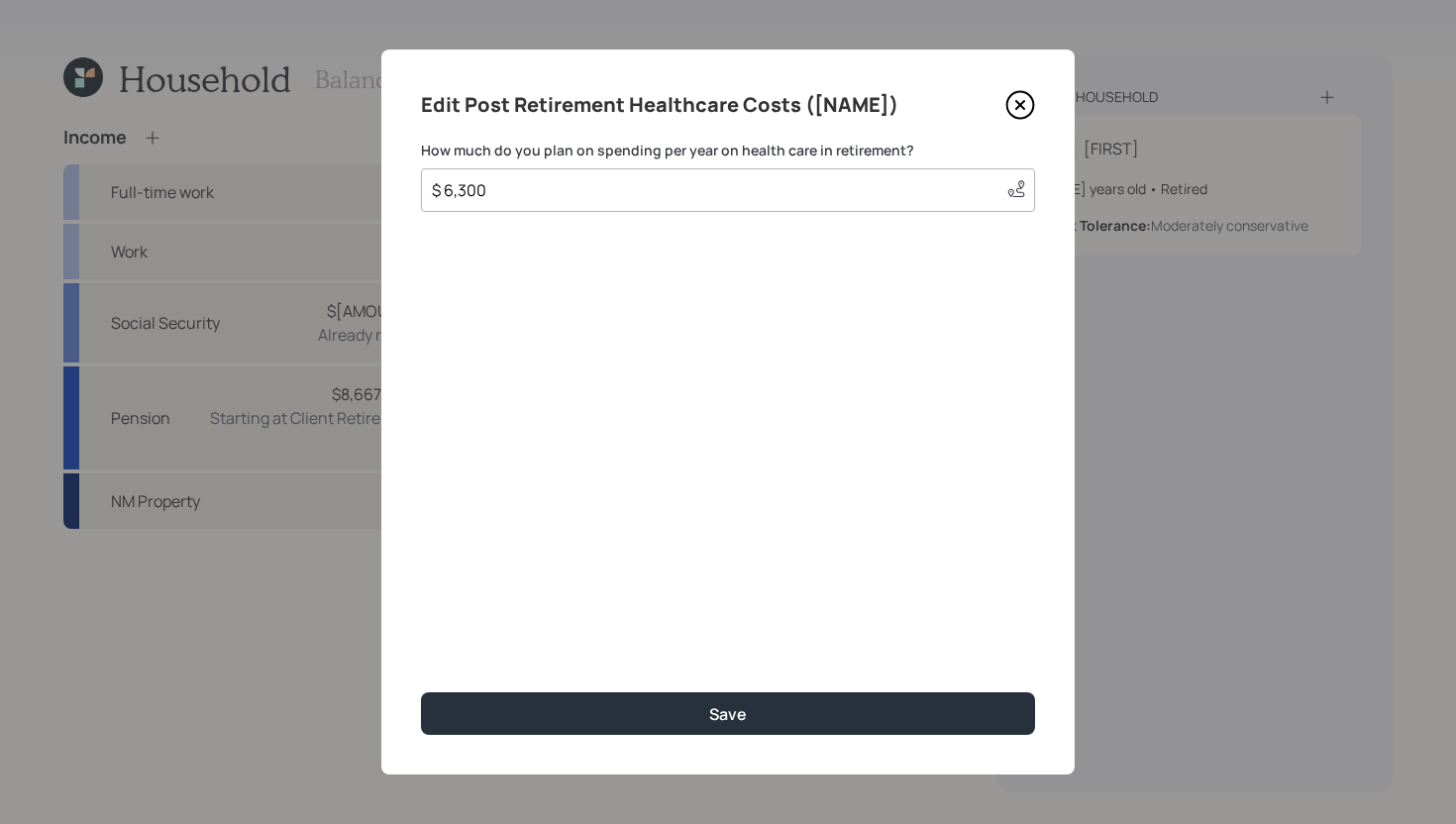 click 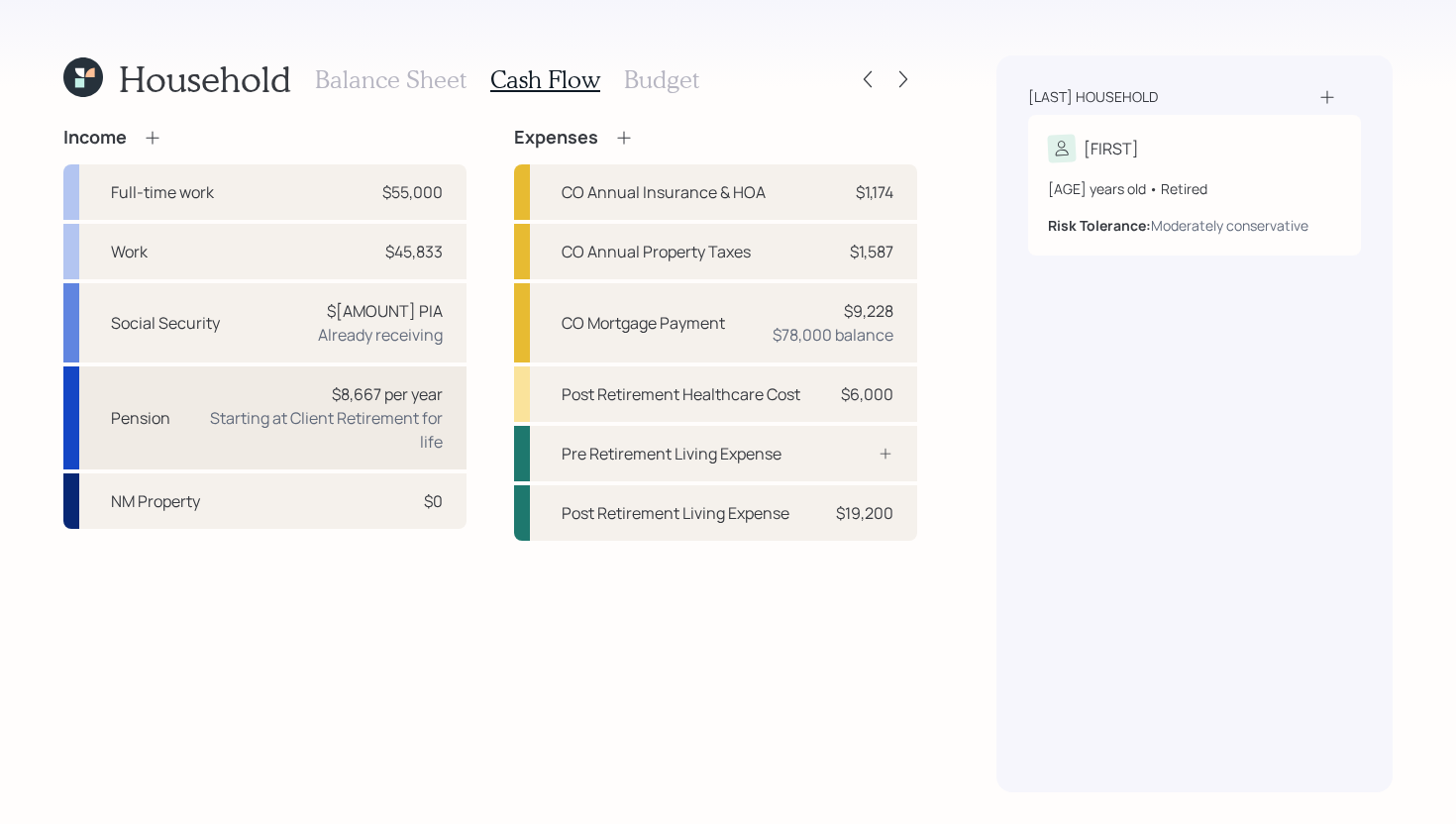 click on "Starting at Client Retirement for life" at bounding box center (314, 430) 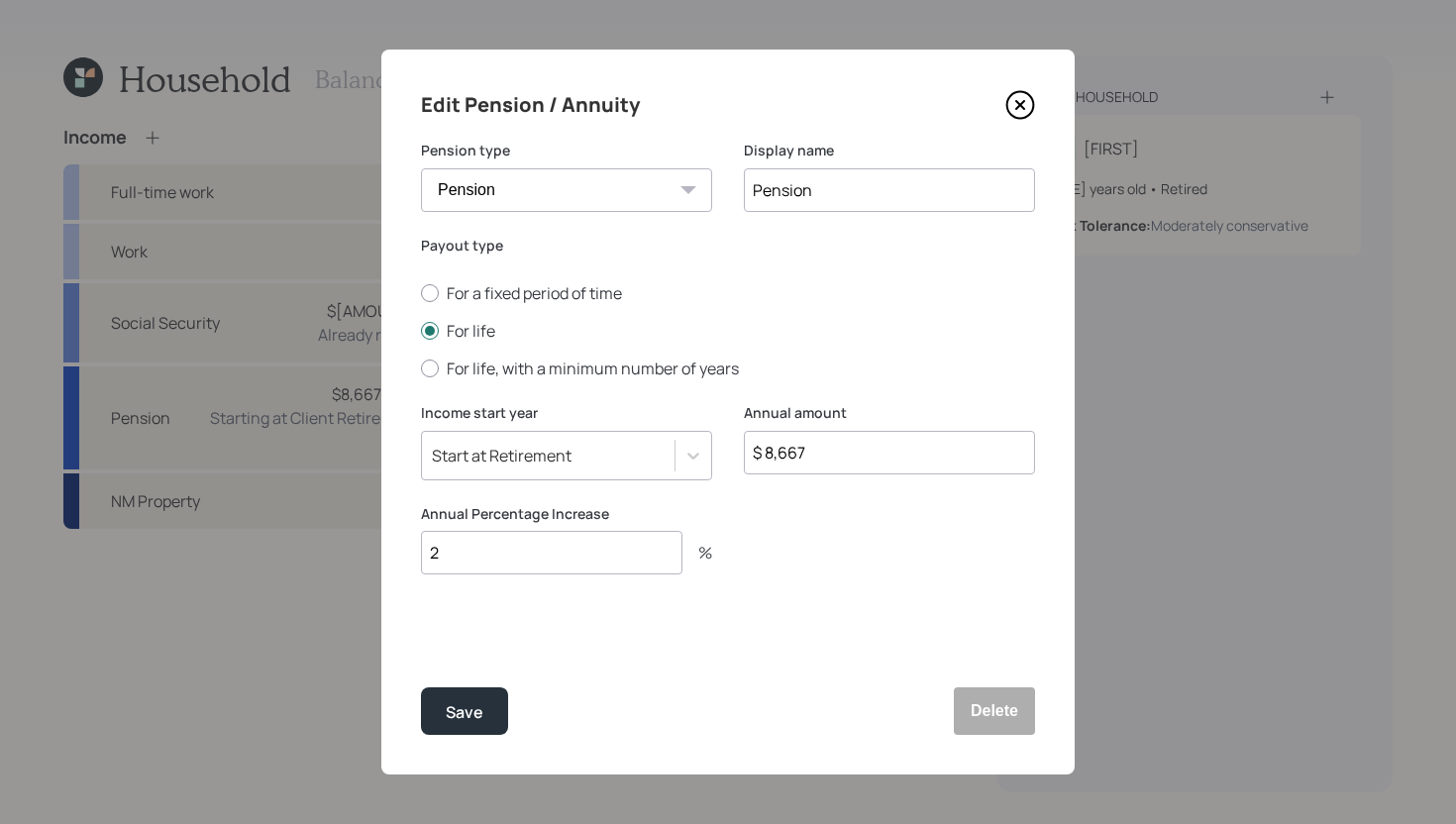click 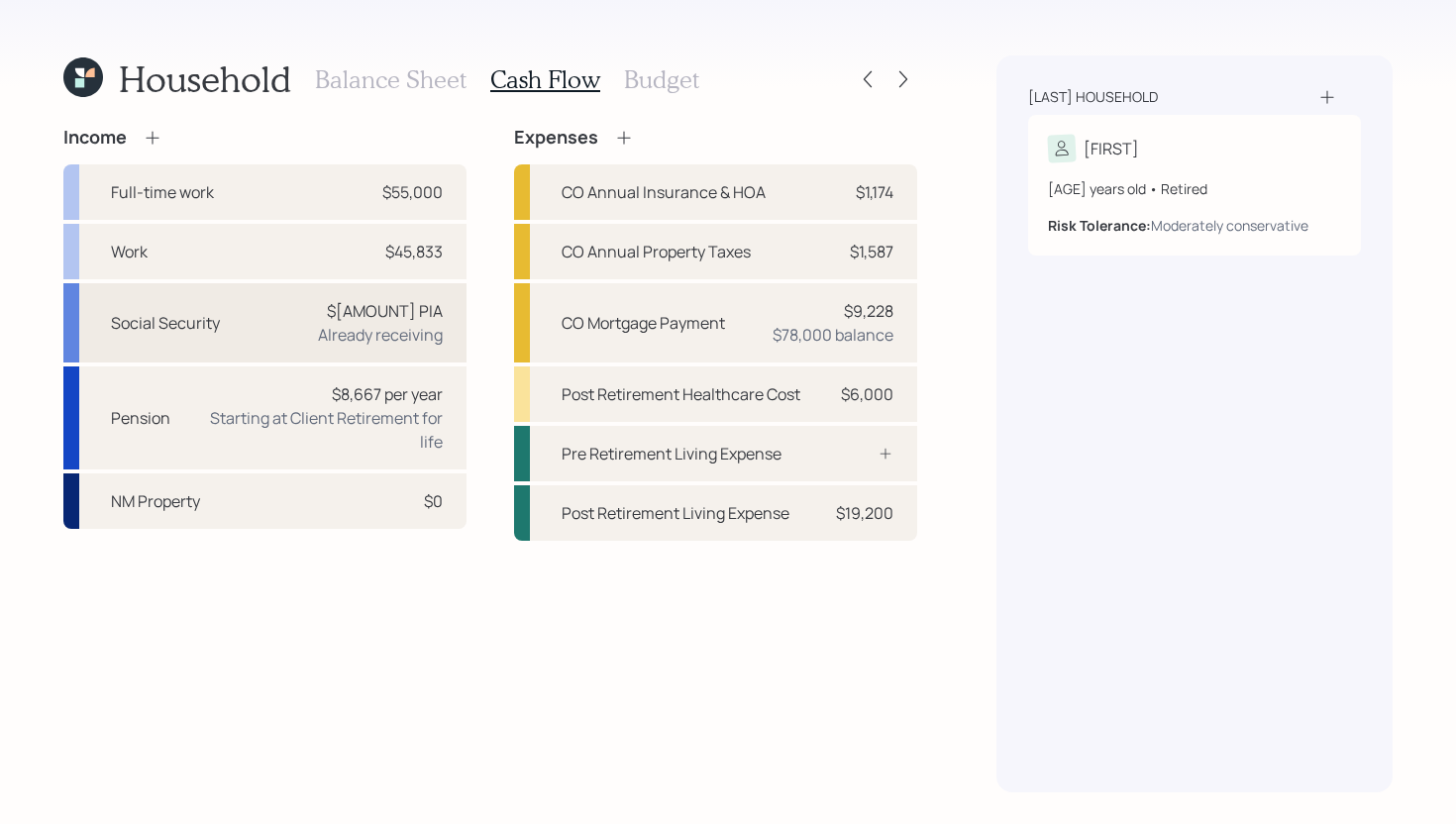 click on "Already receiving" at bounding box center (380, 335) 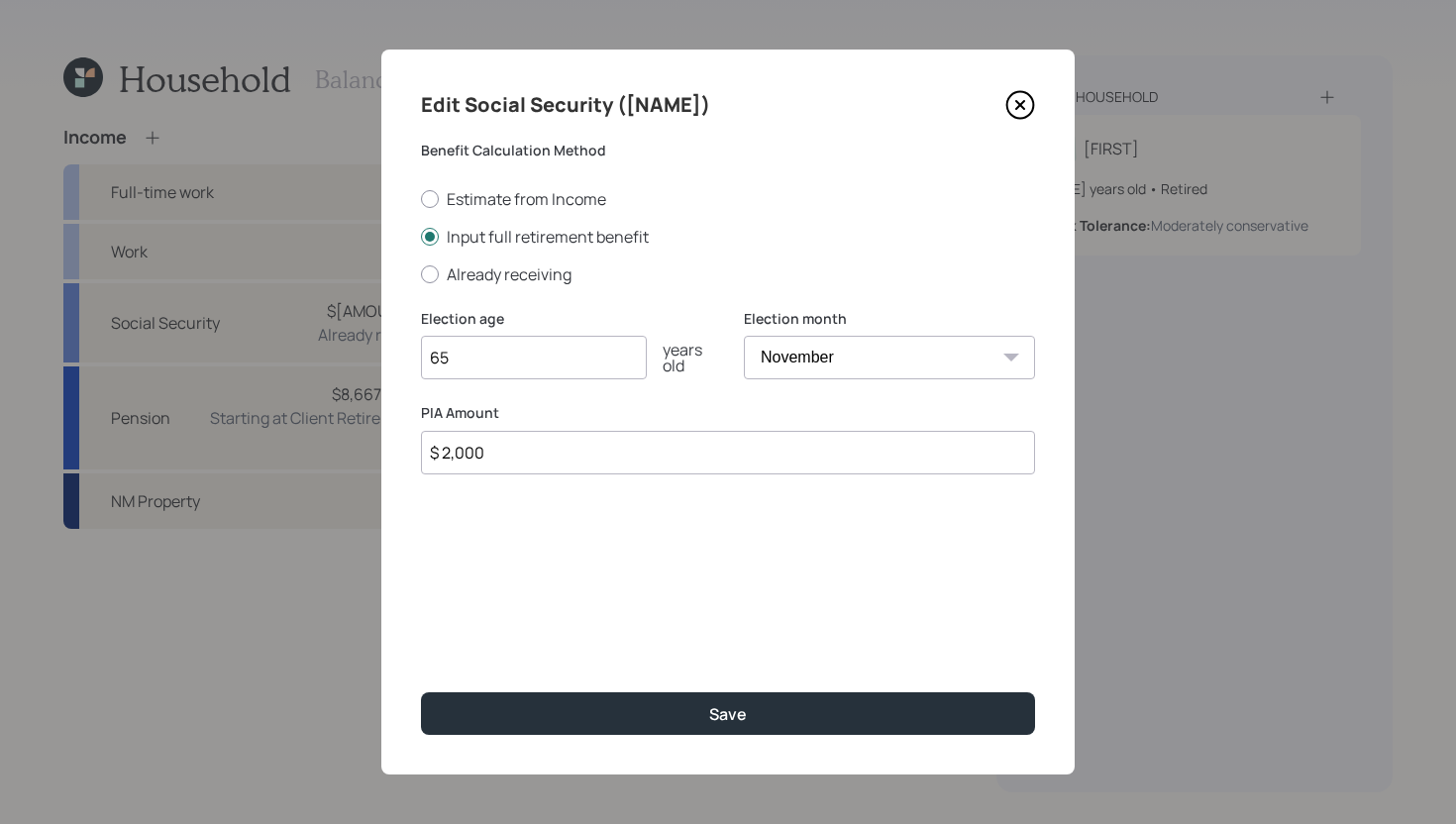 click 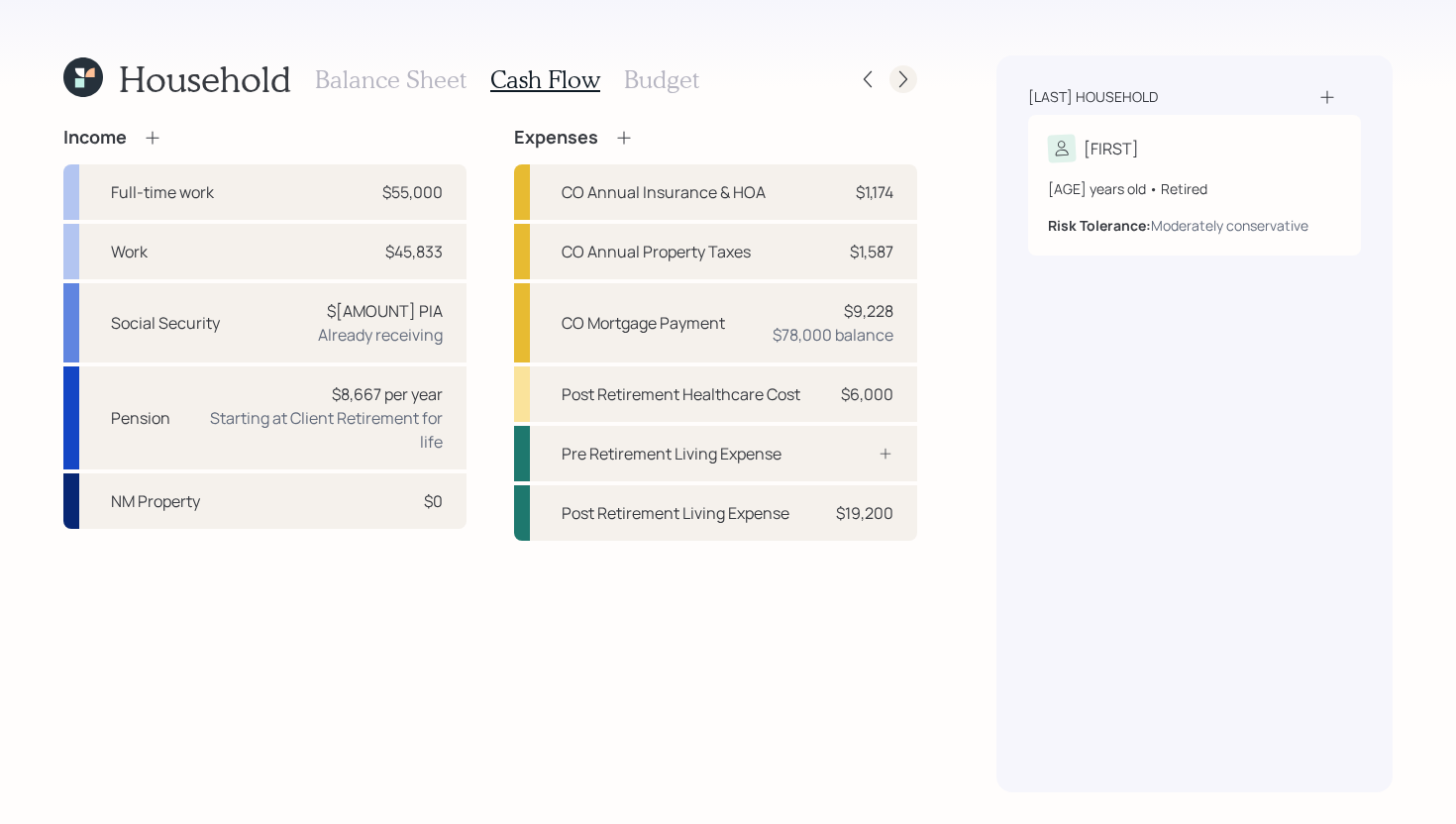click 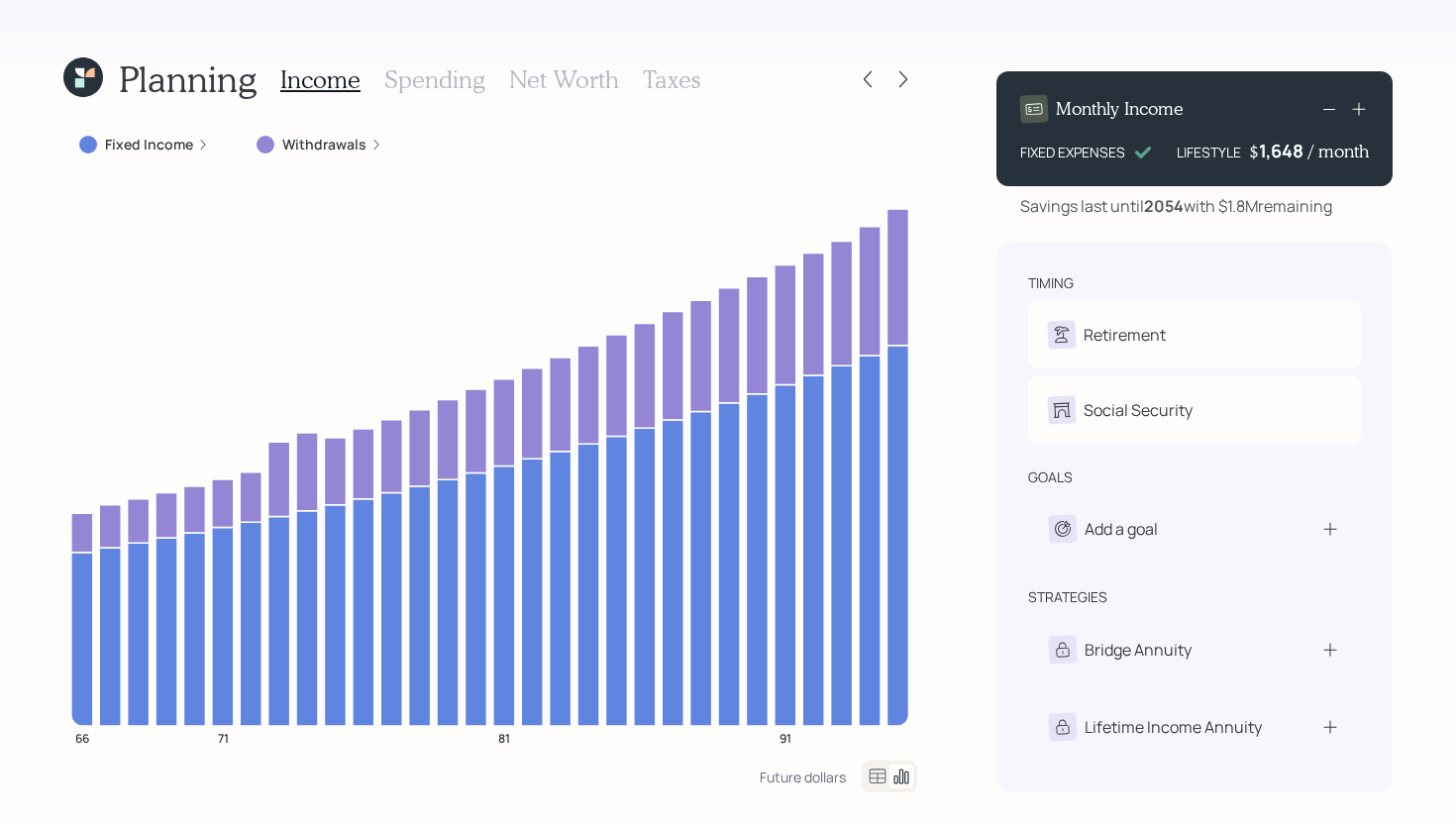 click on "Withdrawals" at bounding box center [324, 145] 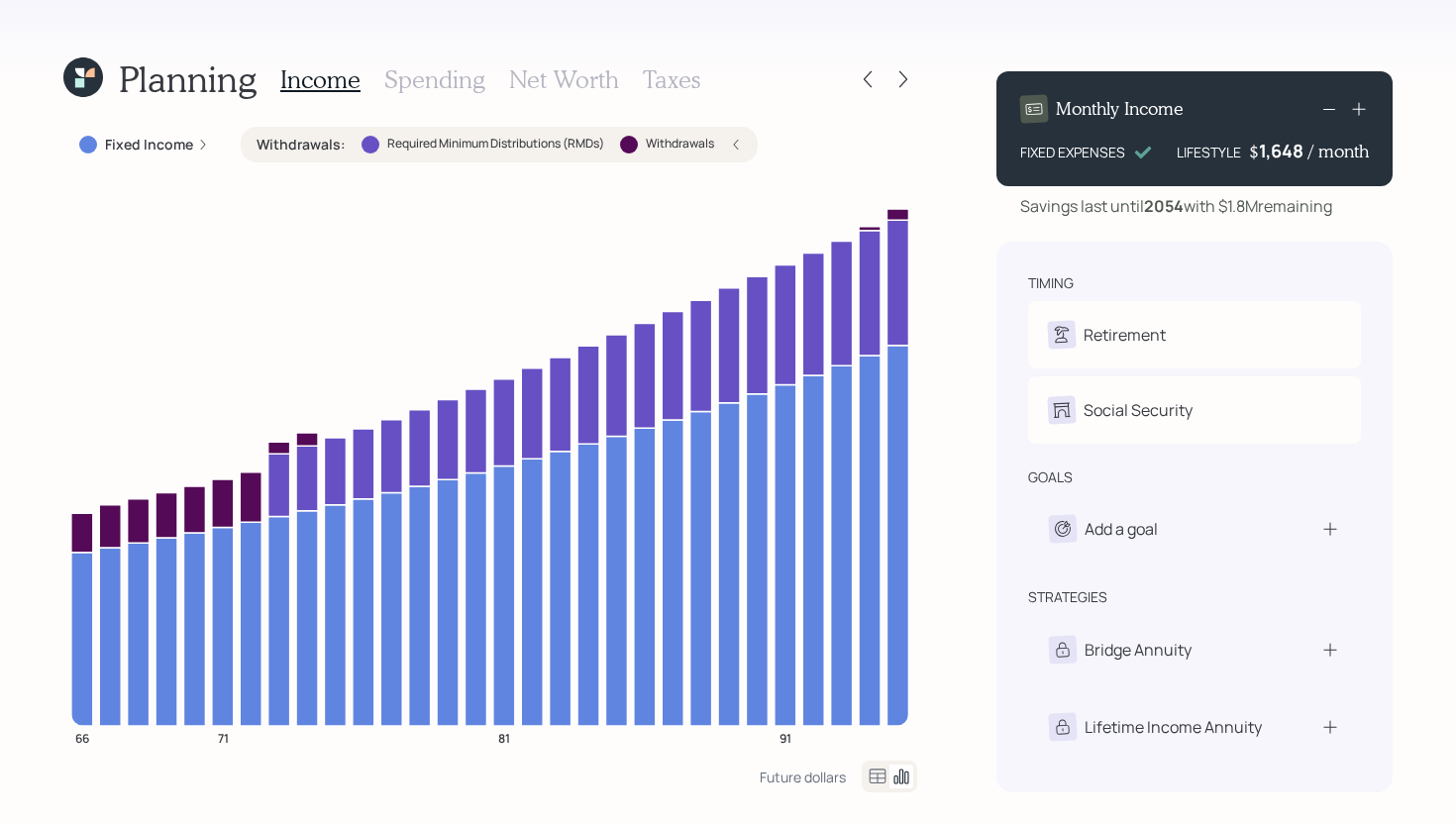 click on "Withdrawals :" at bounding box center (301, 145) 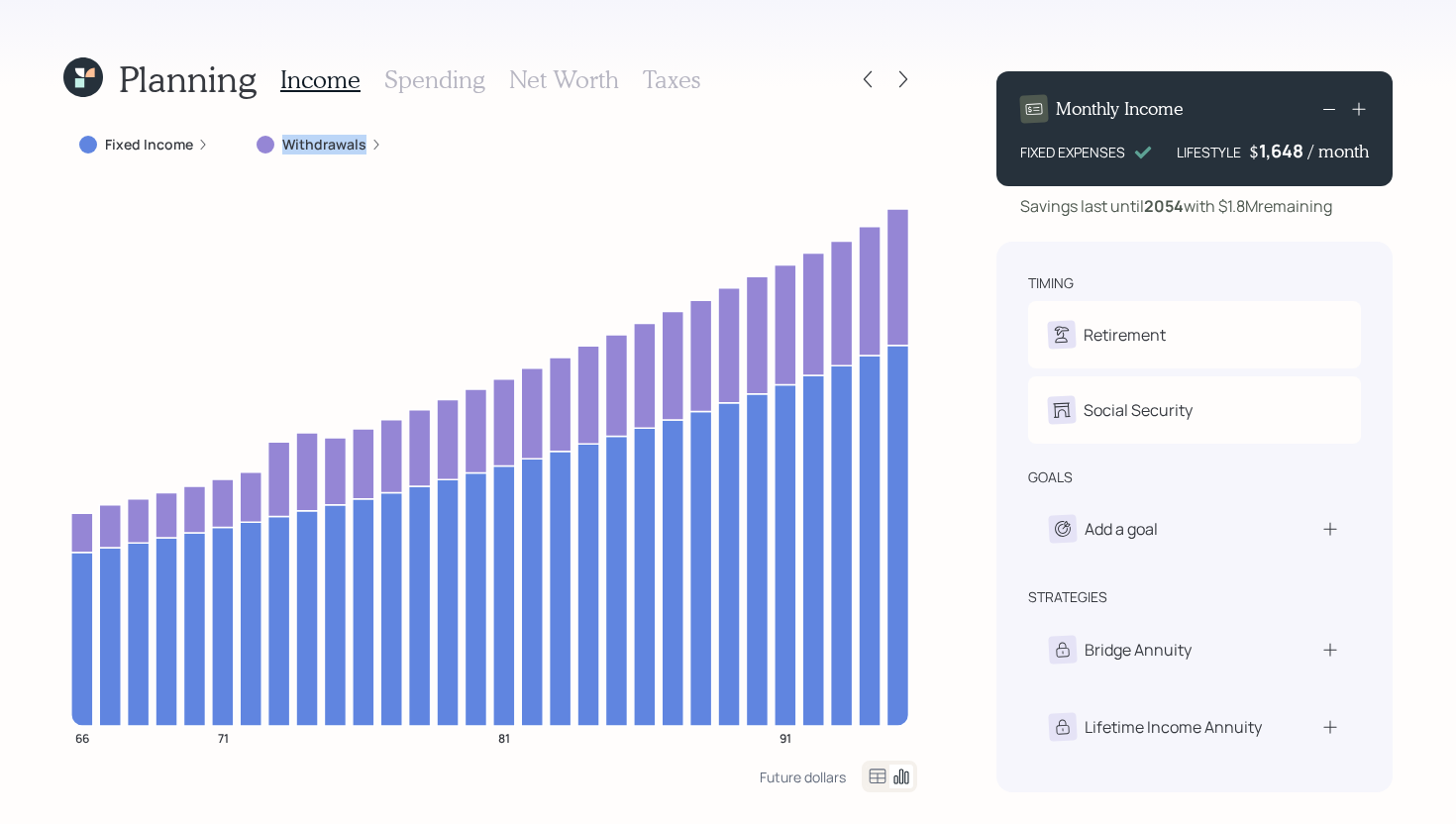 click on "Withdrawals" at bounding box center [324, 145] 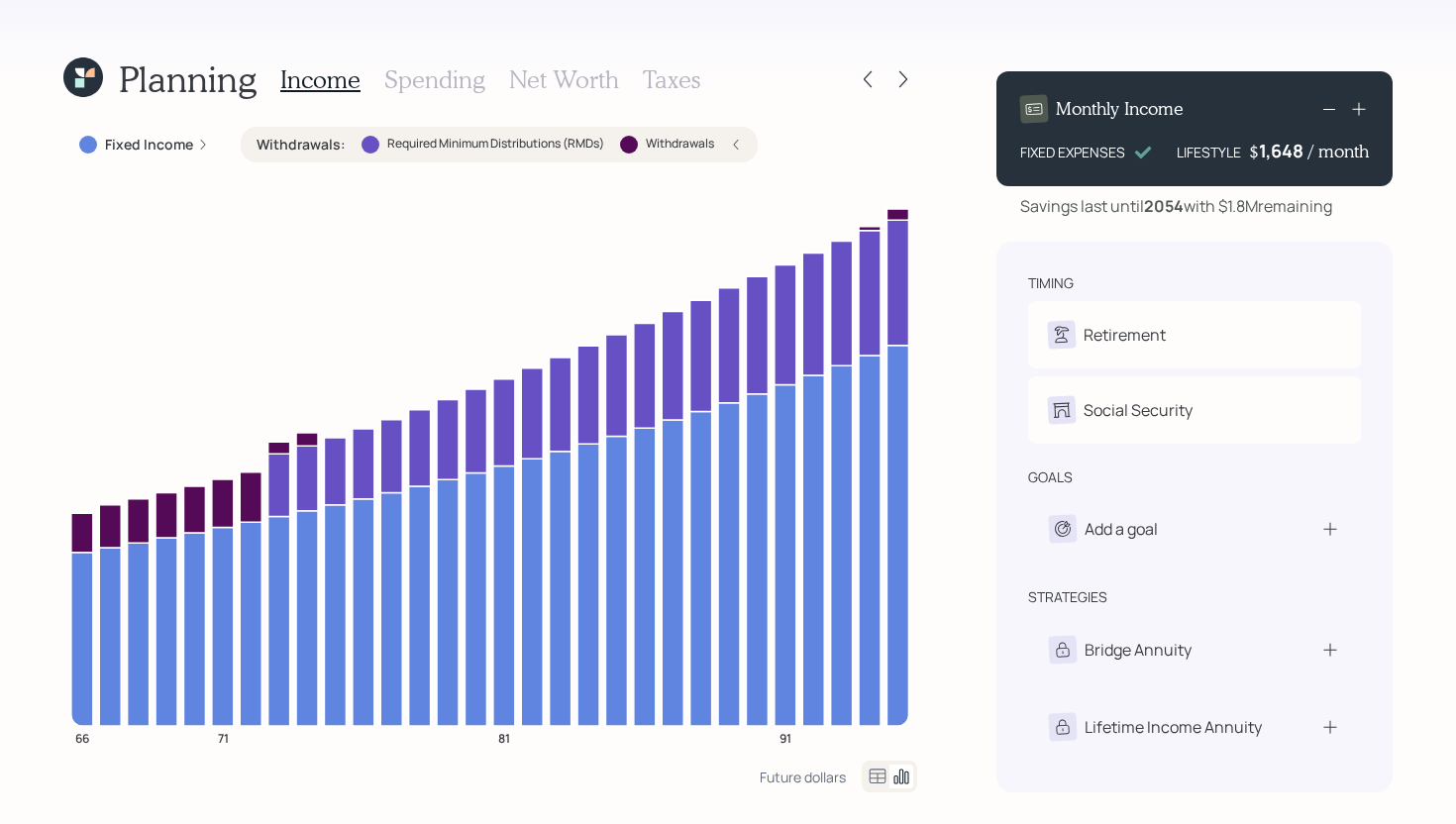 click on "Fixed Income" at bounding box center (149, 145) 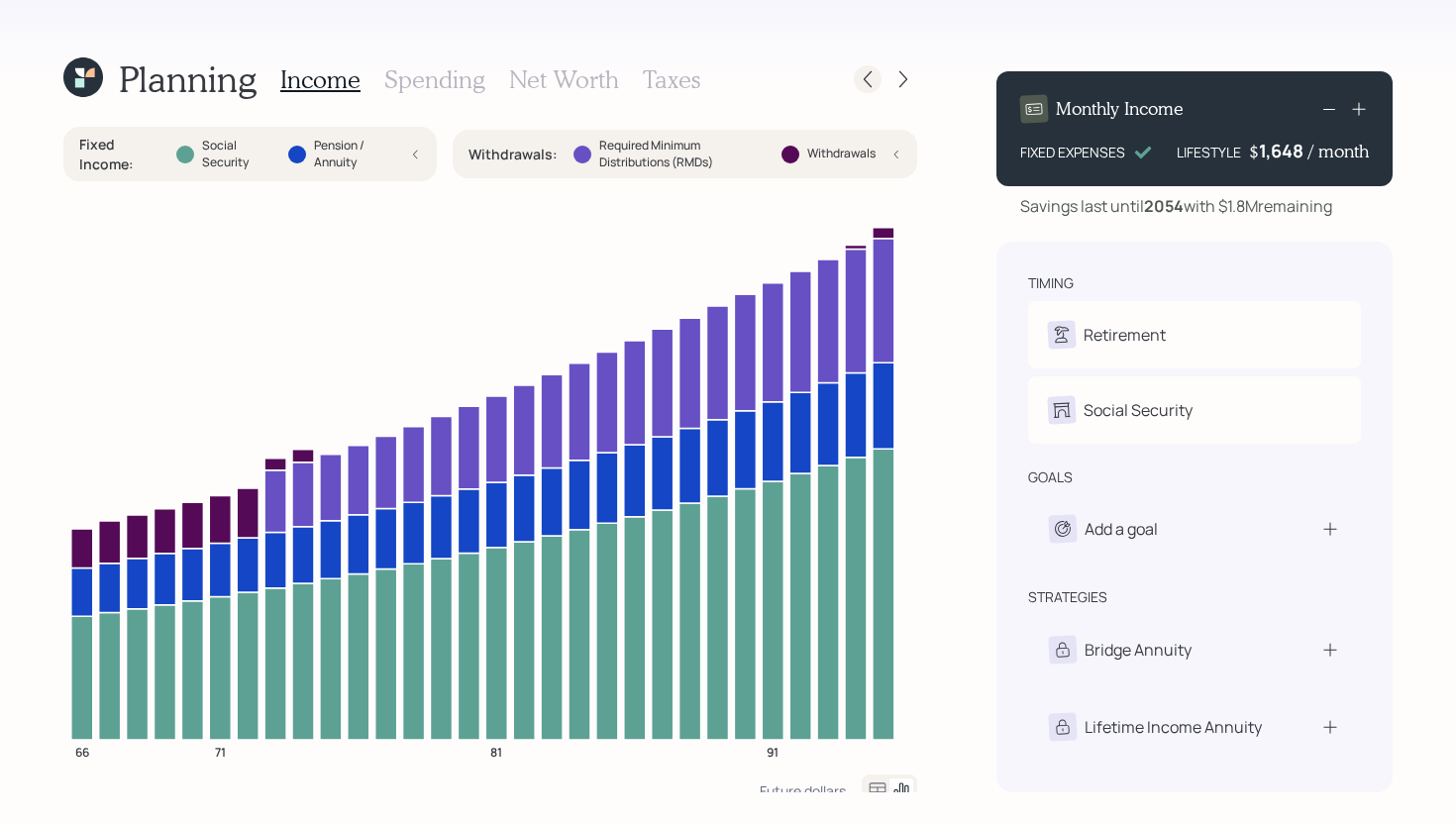 click 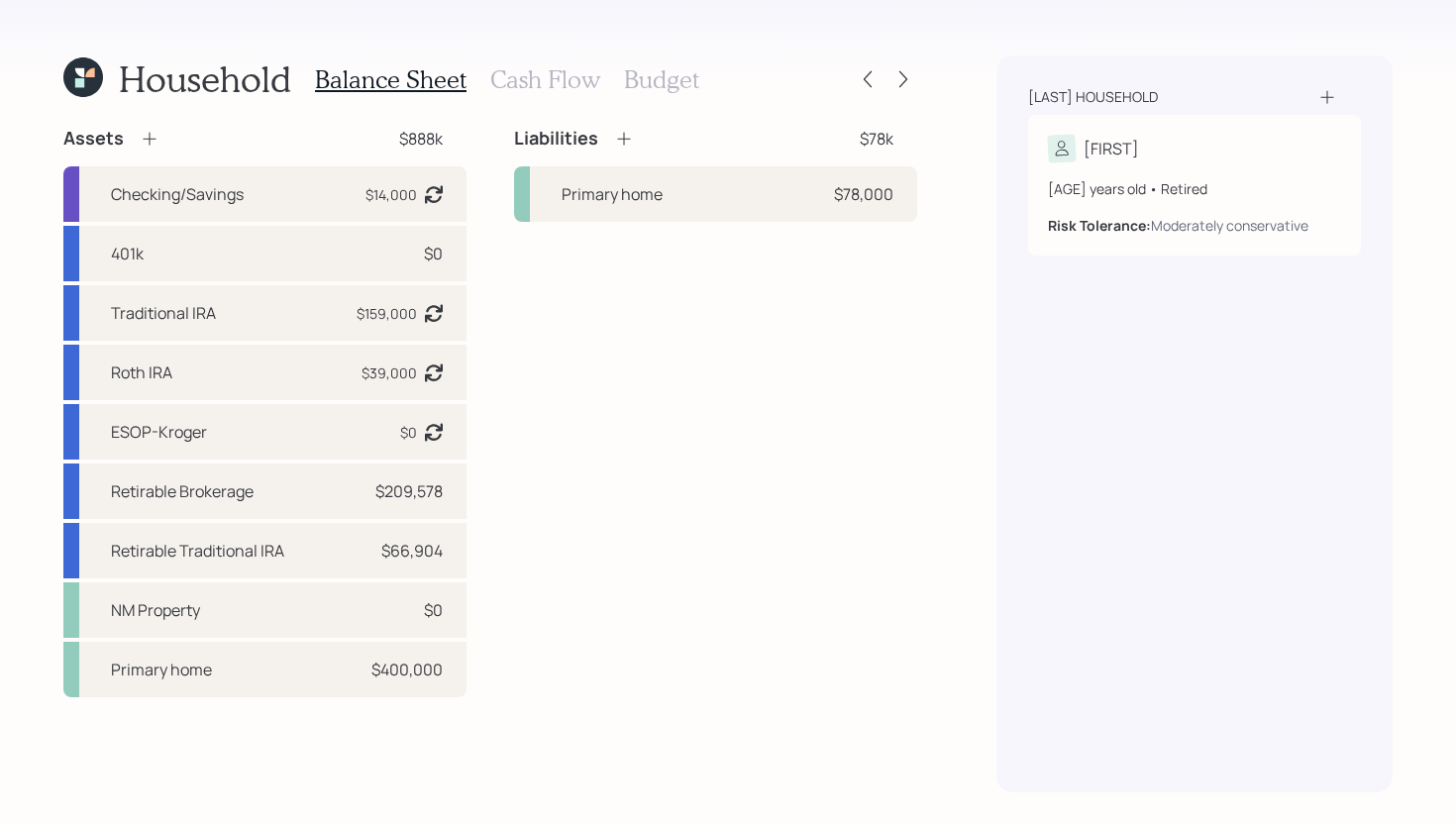 click 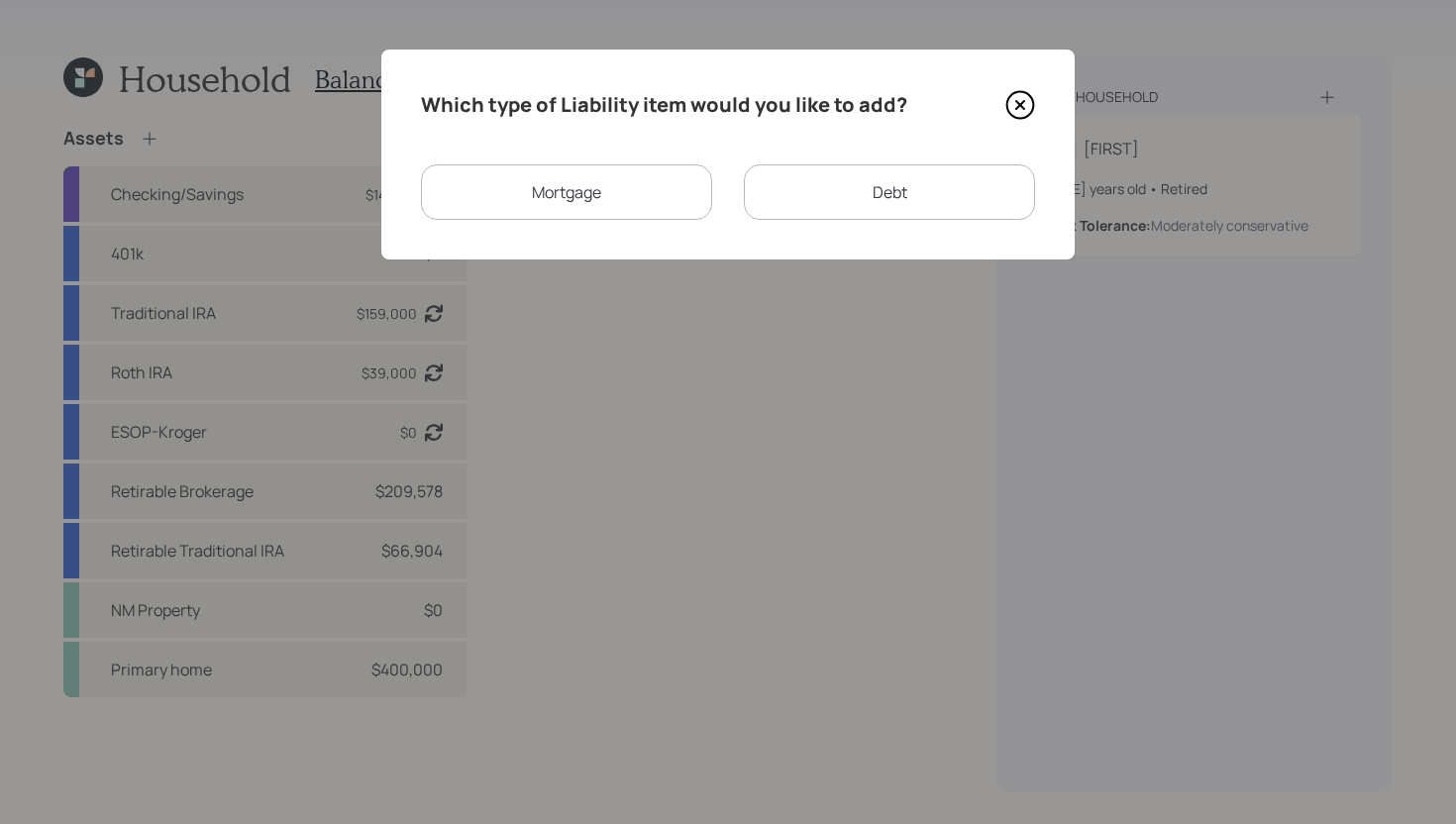 click on "Mortgage" at bounding box center (567, 192) 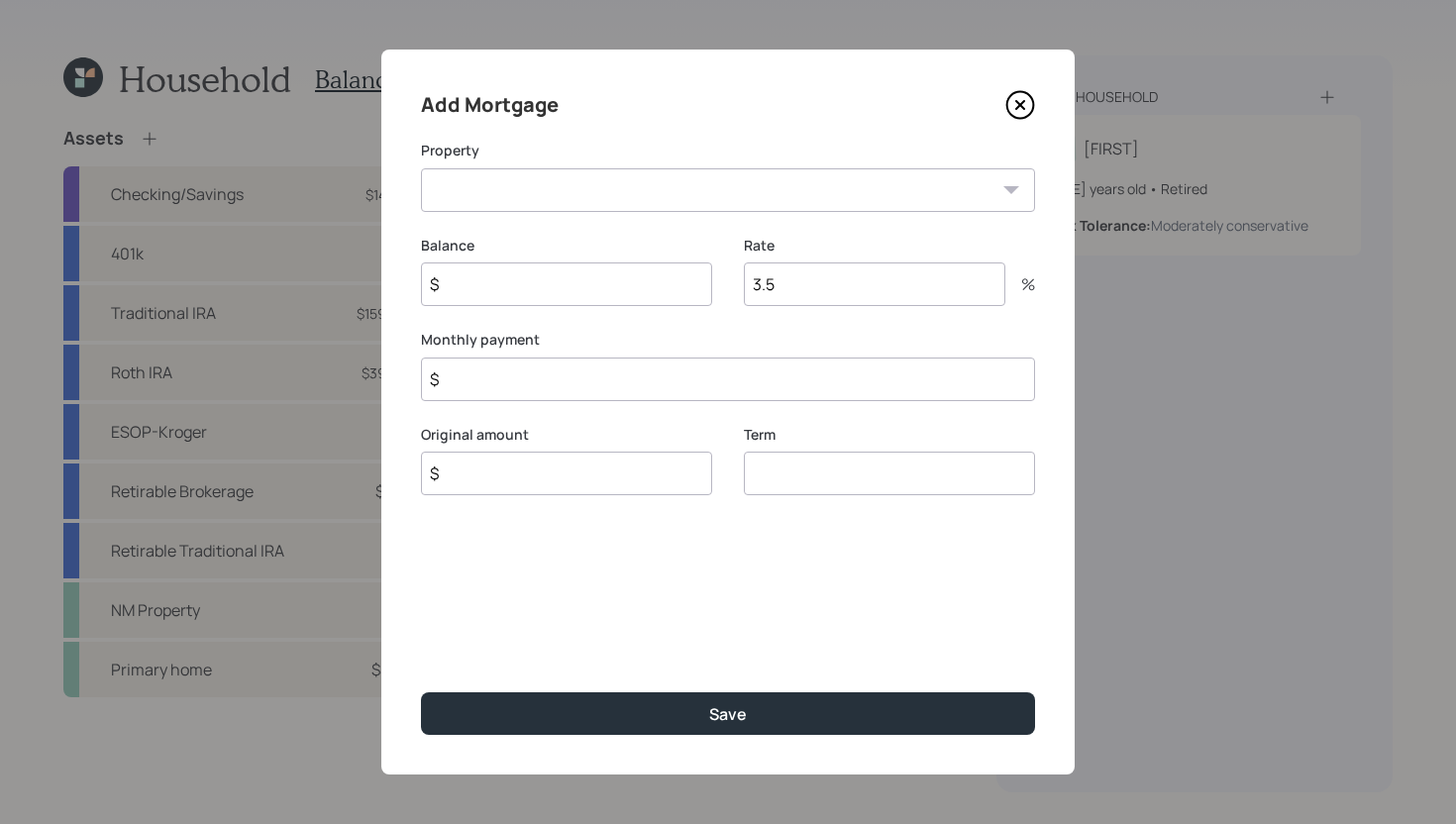 click 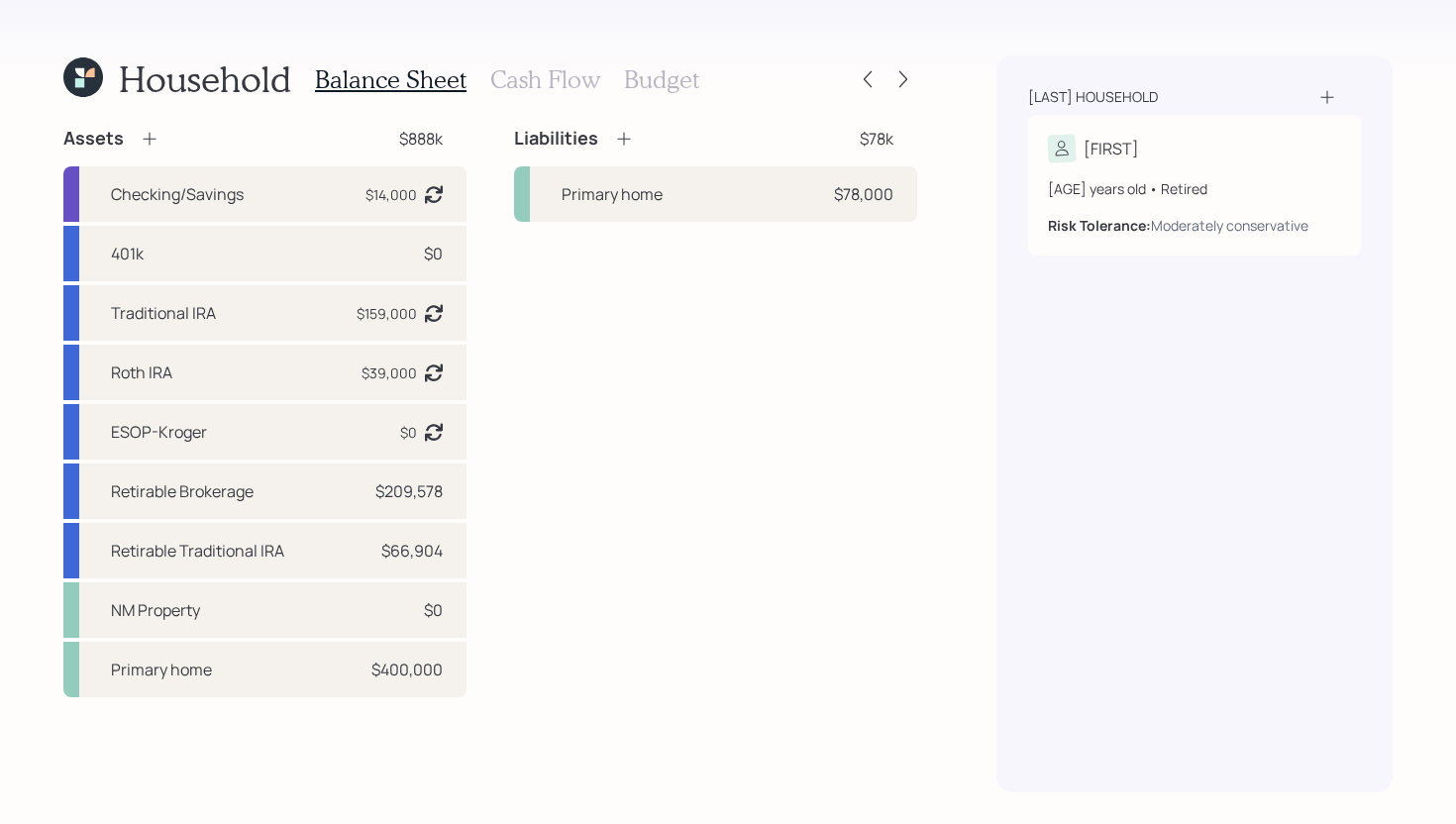 click 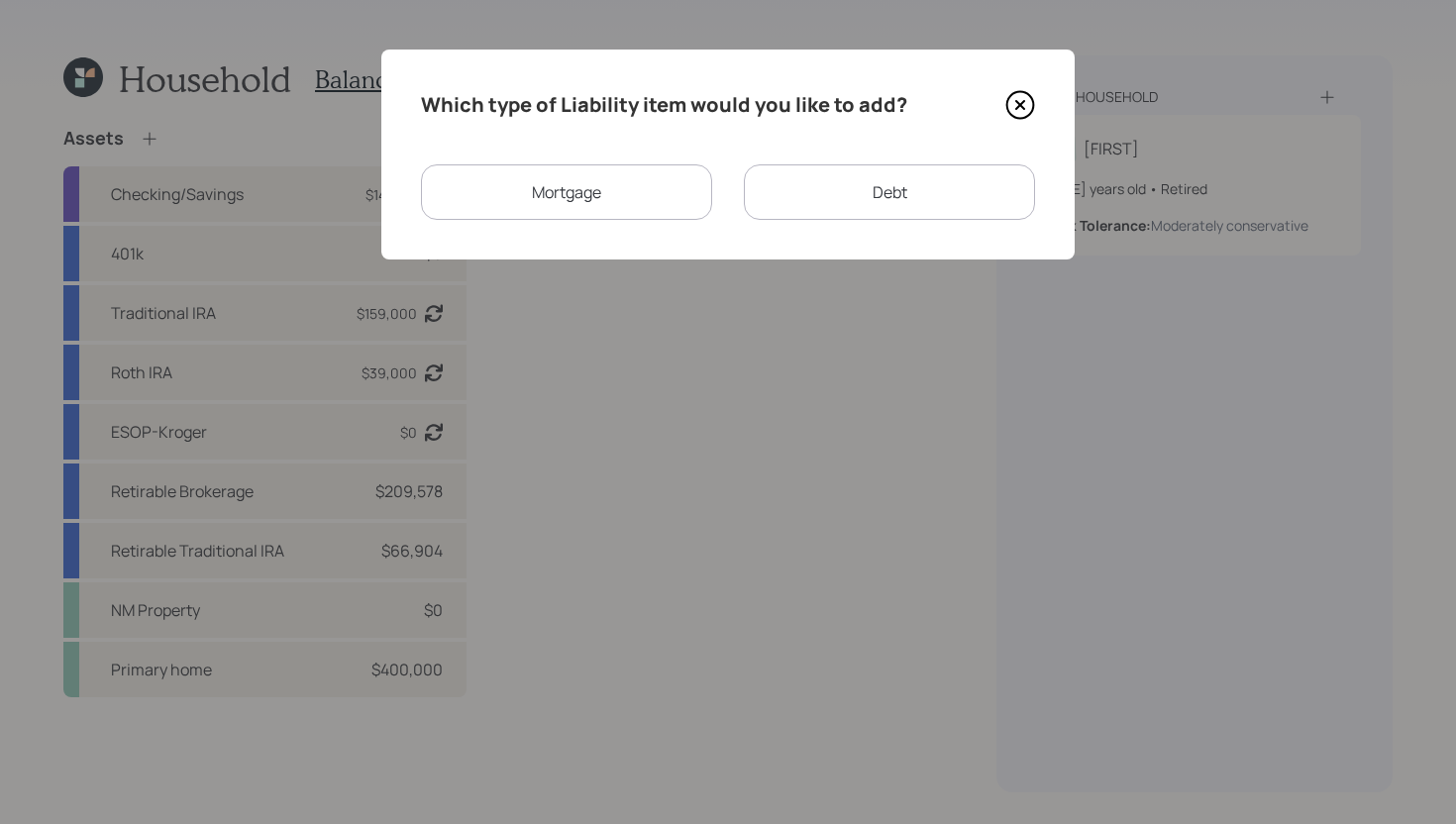 click on "Which type of Liability item would you like to add? Mortgage Debt" at bounding box center (728, 154) 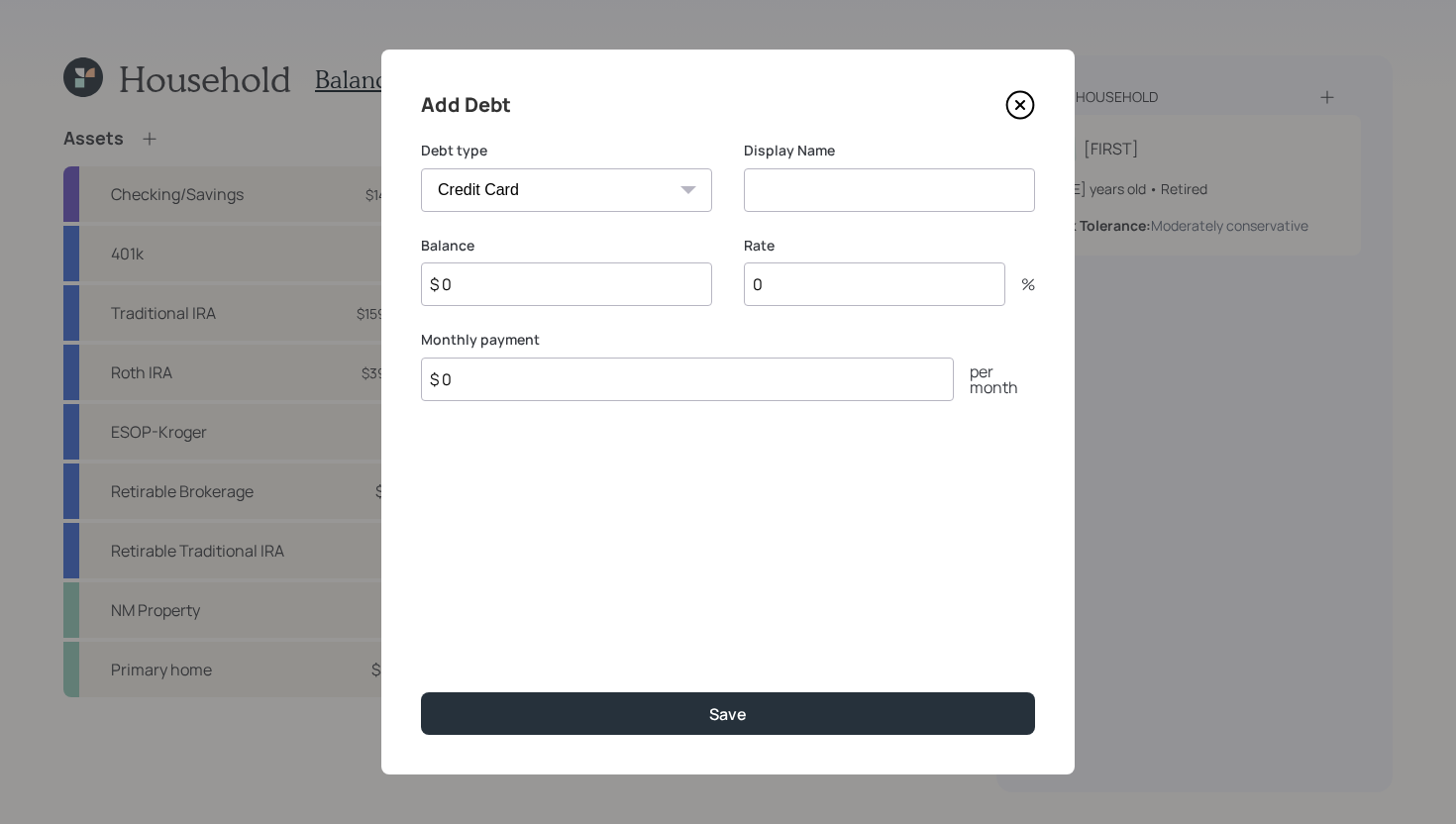 click on "Car Credit Card Medical Student Other" at bounding box center (567, 190) 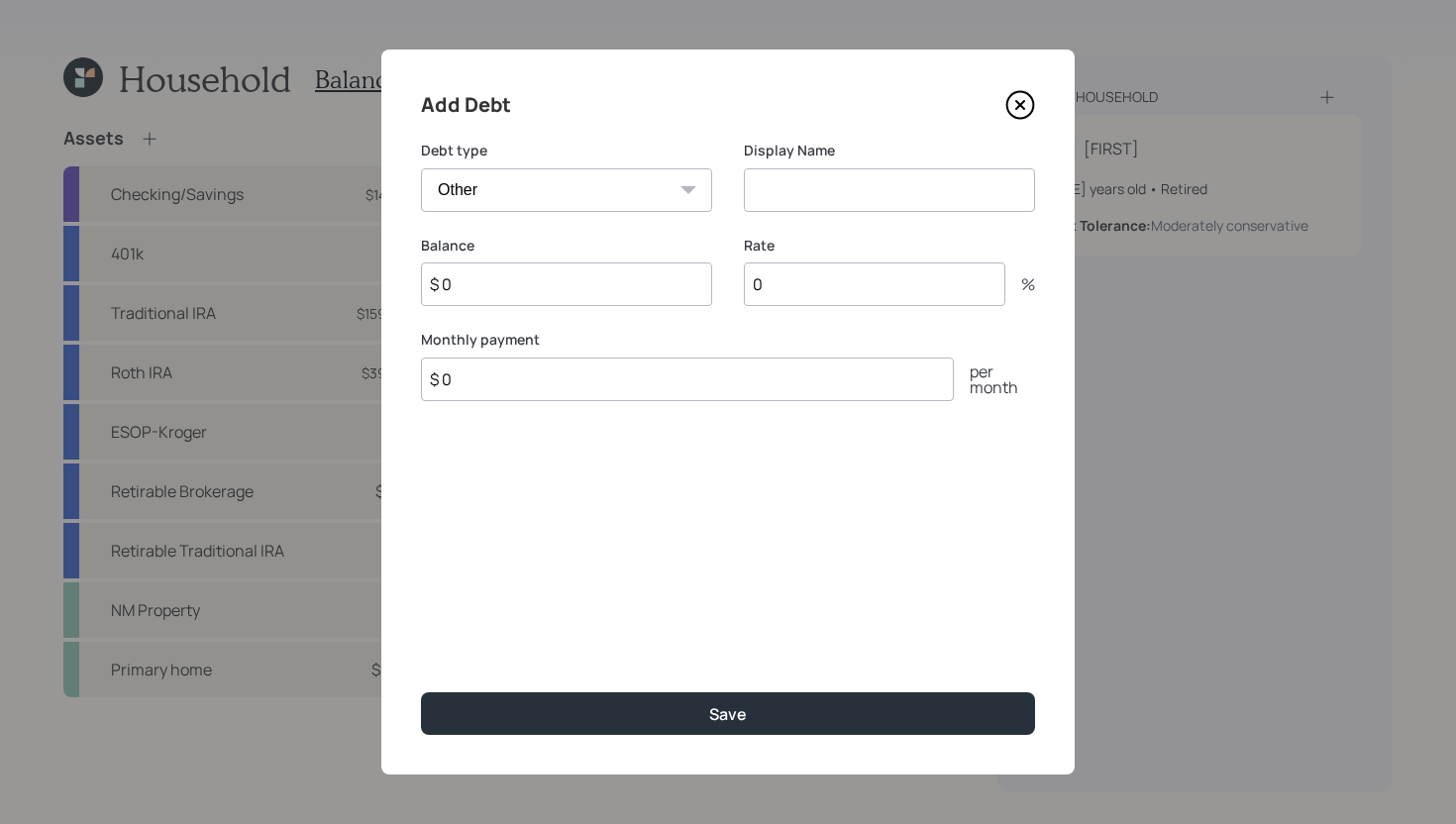 click on "Car Credit Card Medical Student Other" at bounding box center [567, 190] 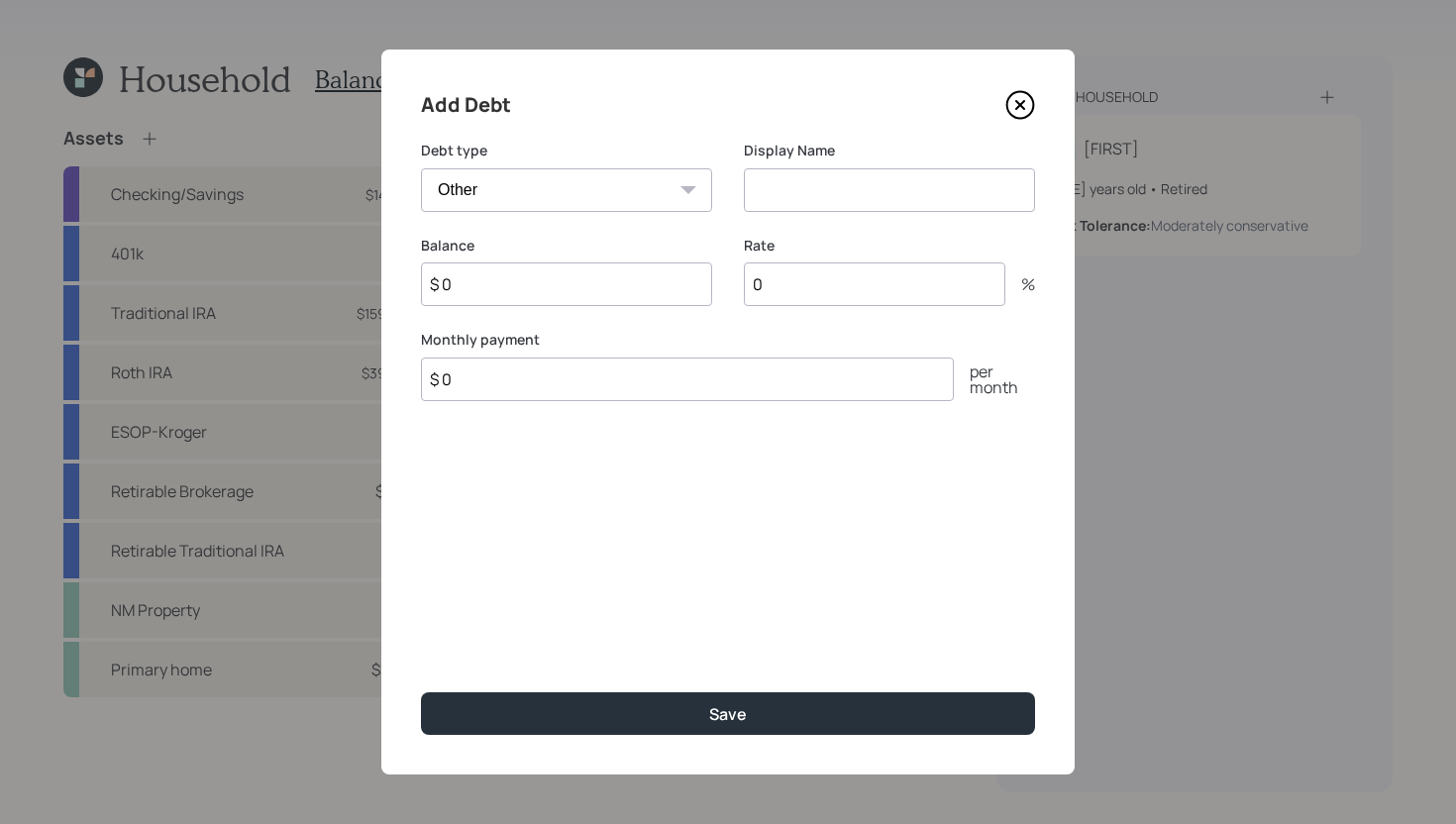 click at bounding box center (889, 190) 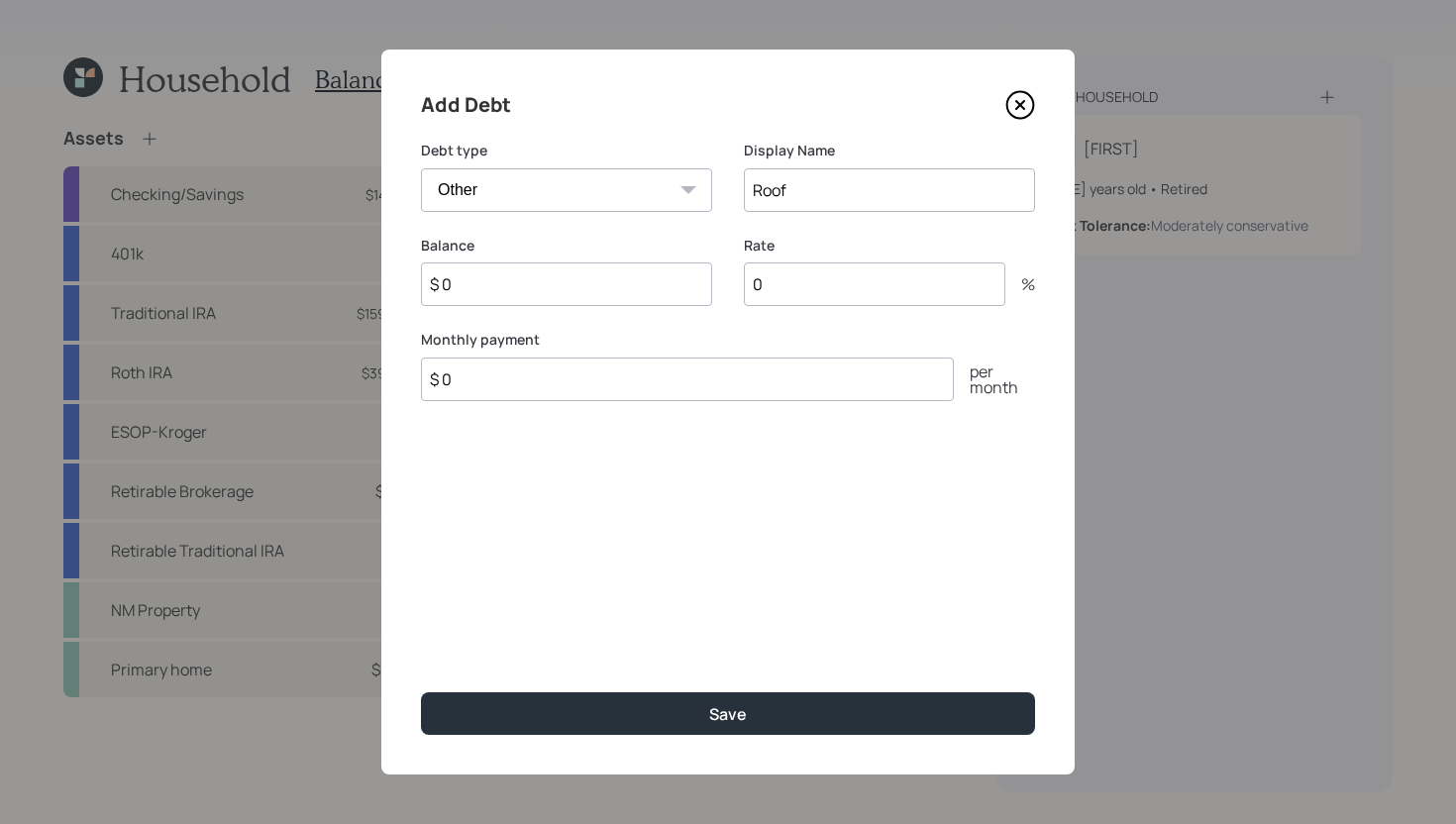 type on "Roof" 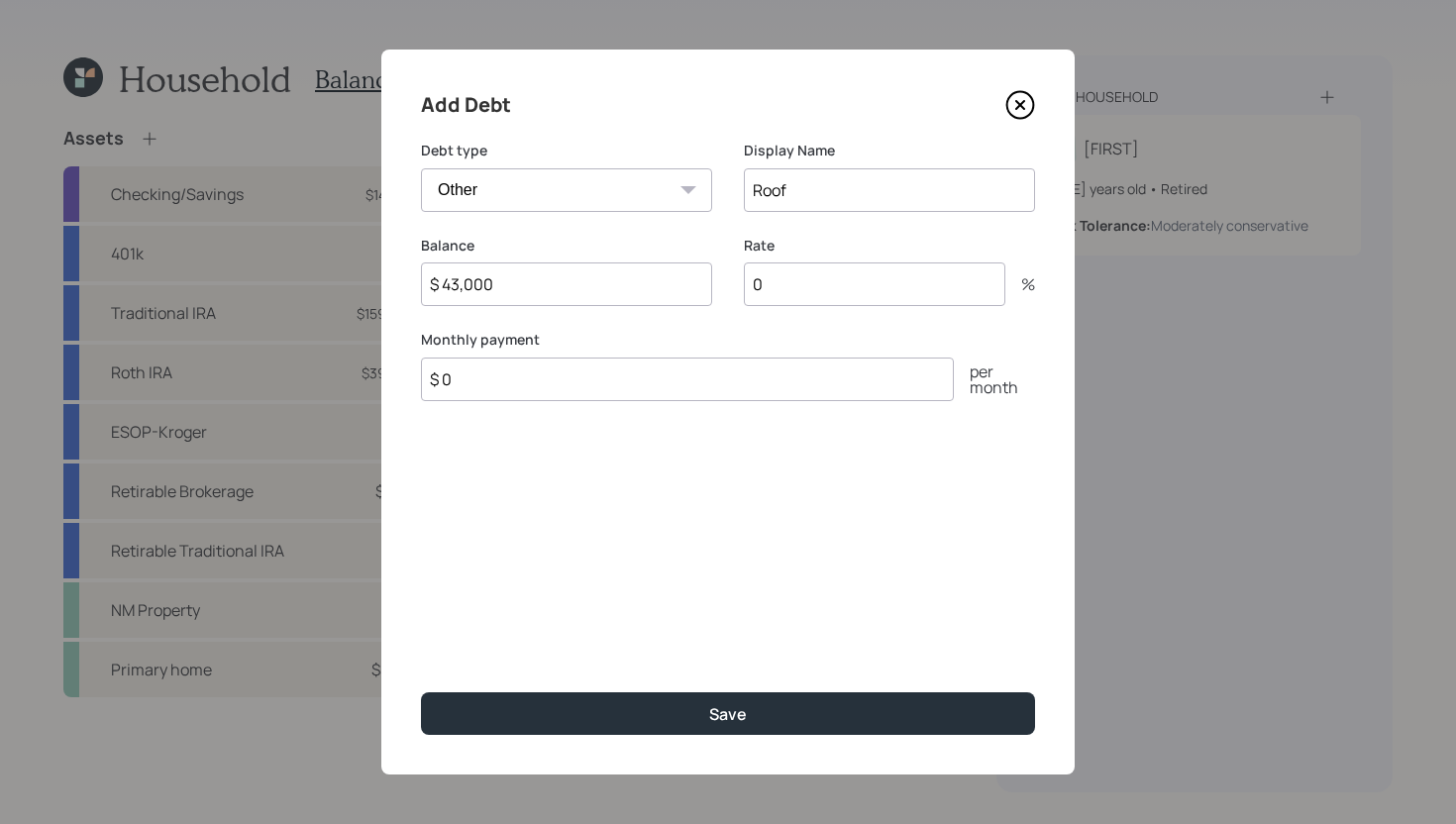 type on "$ 43,000" 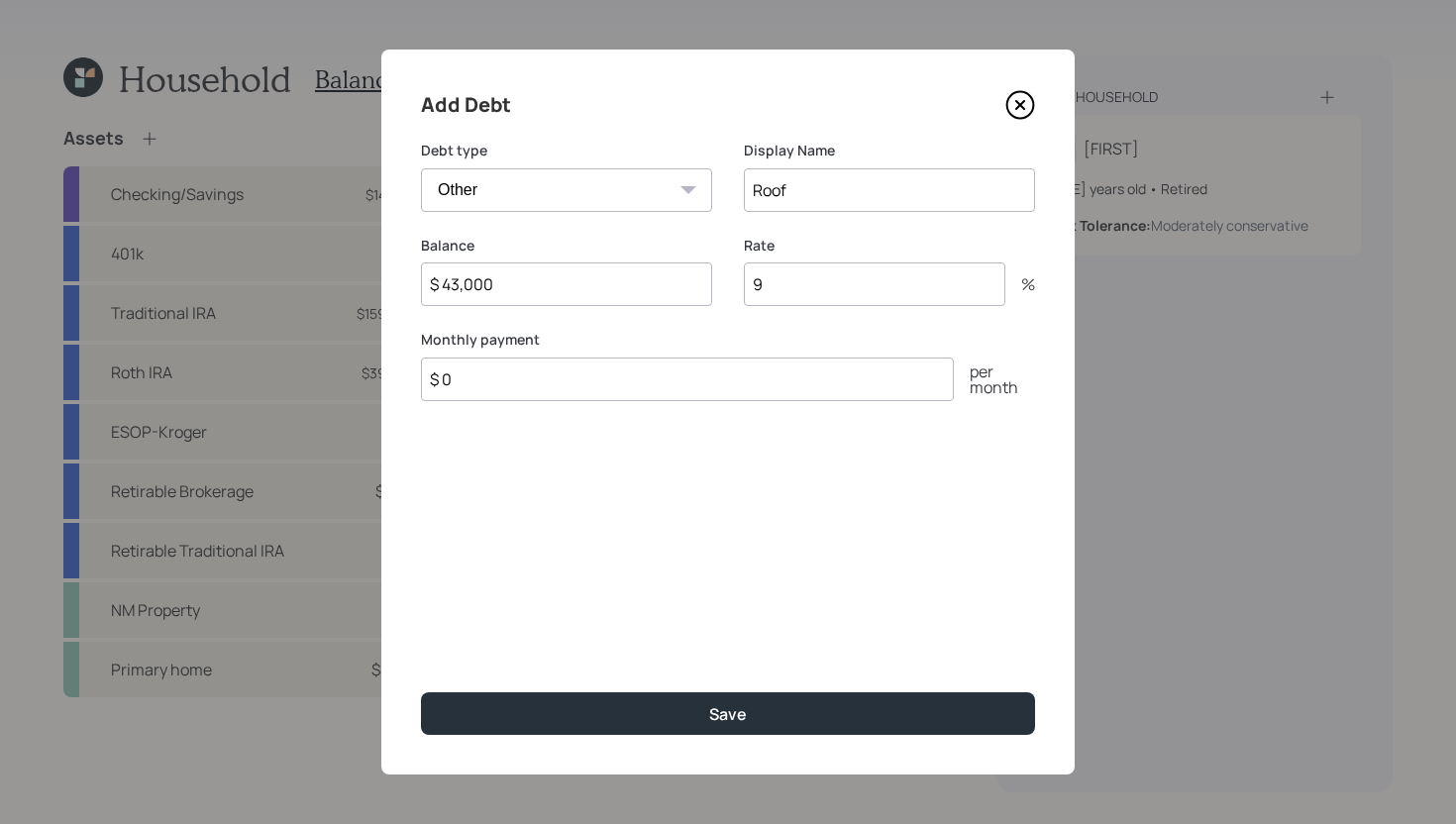 type on "9" 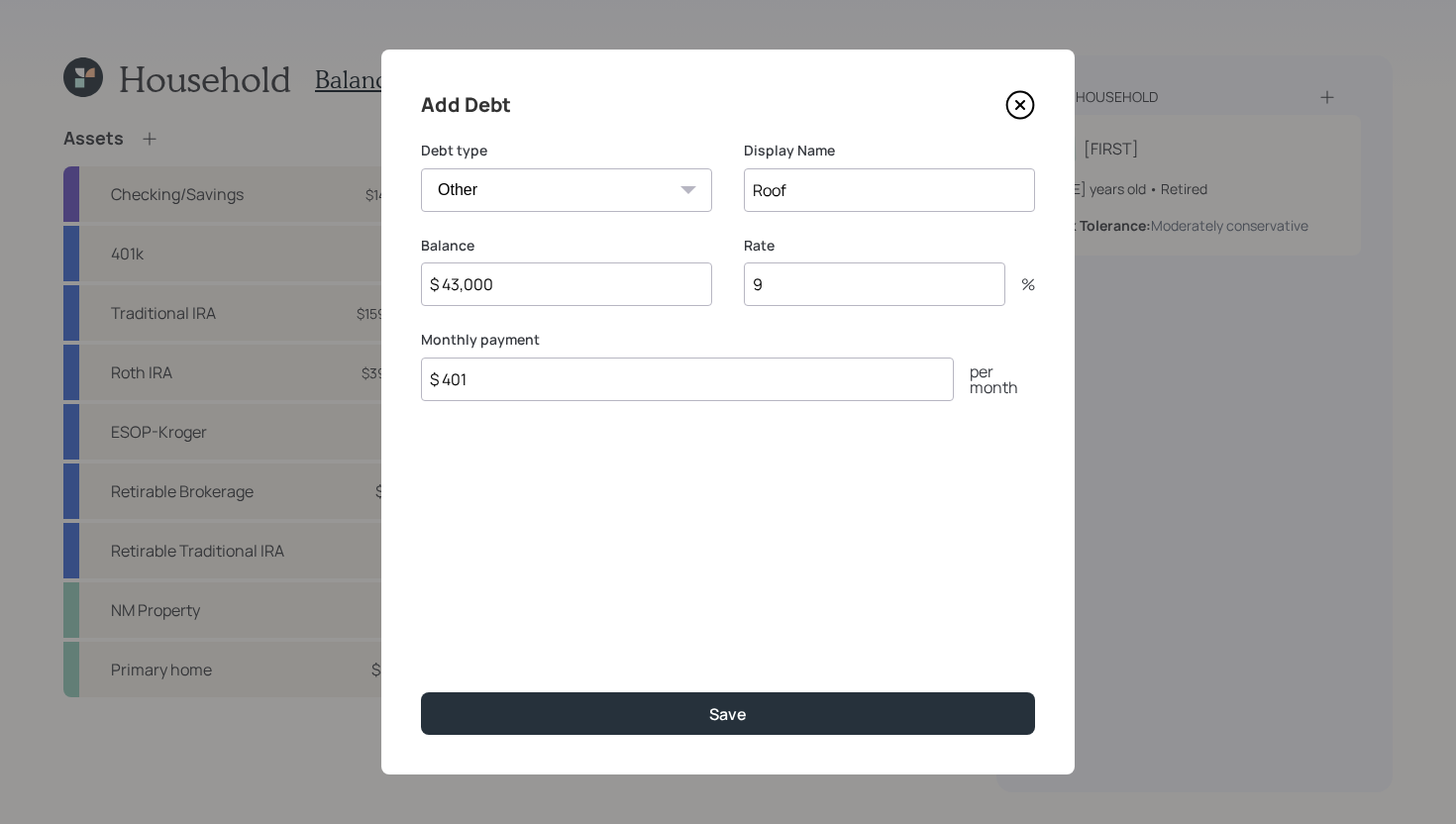 type on "$ 401" 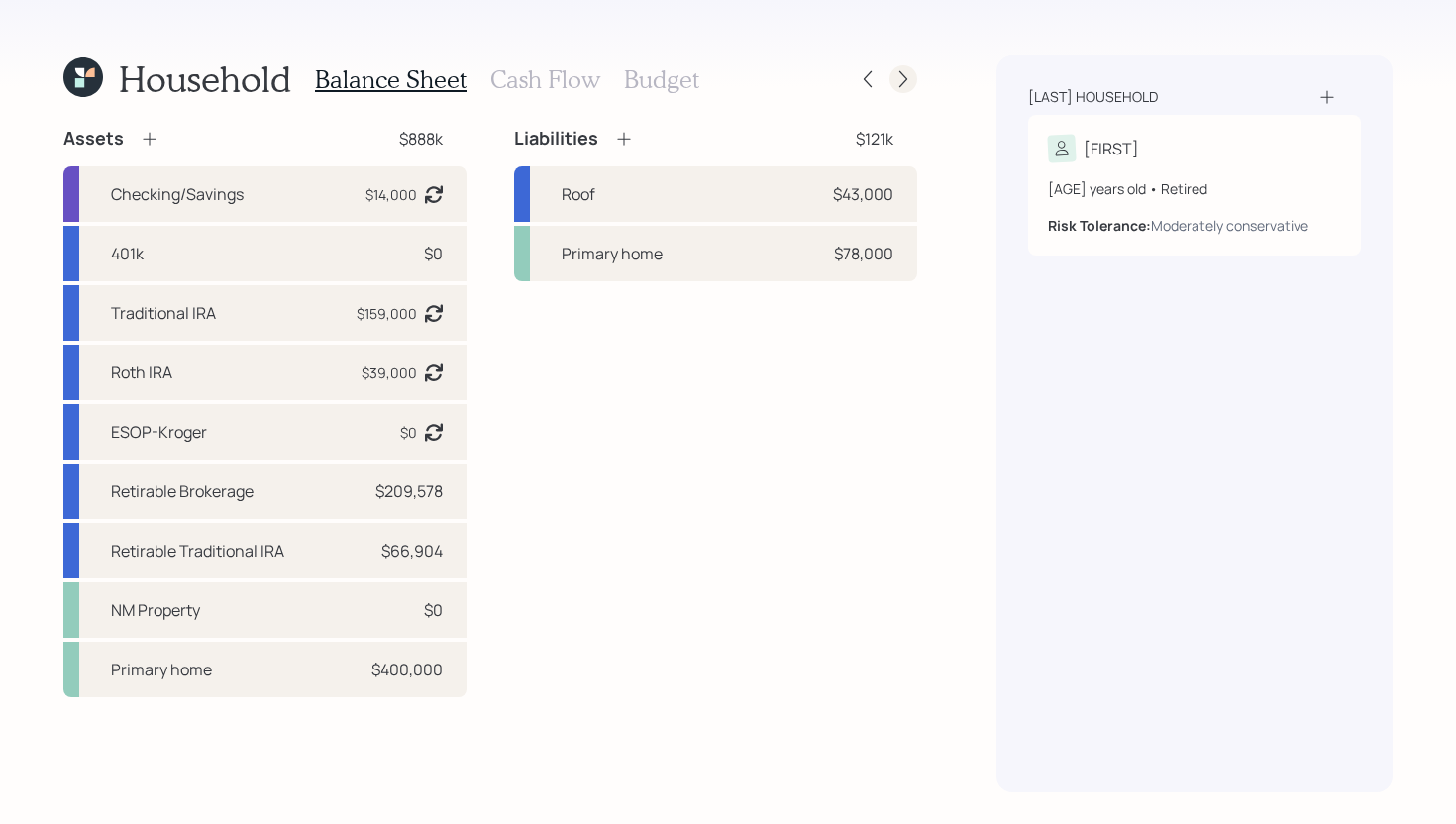 click 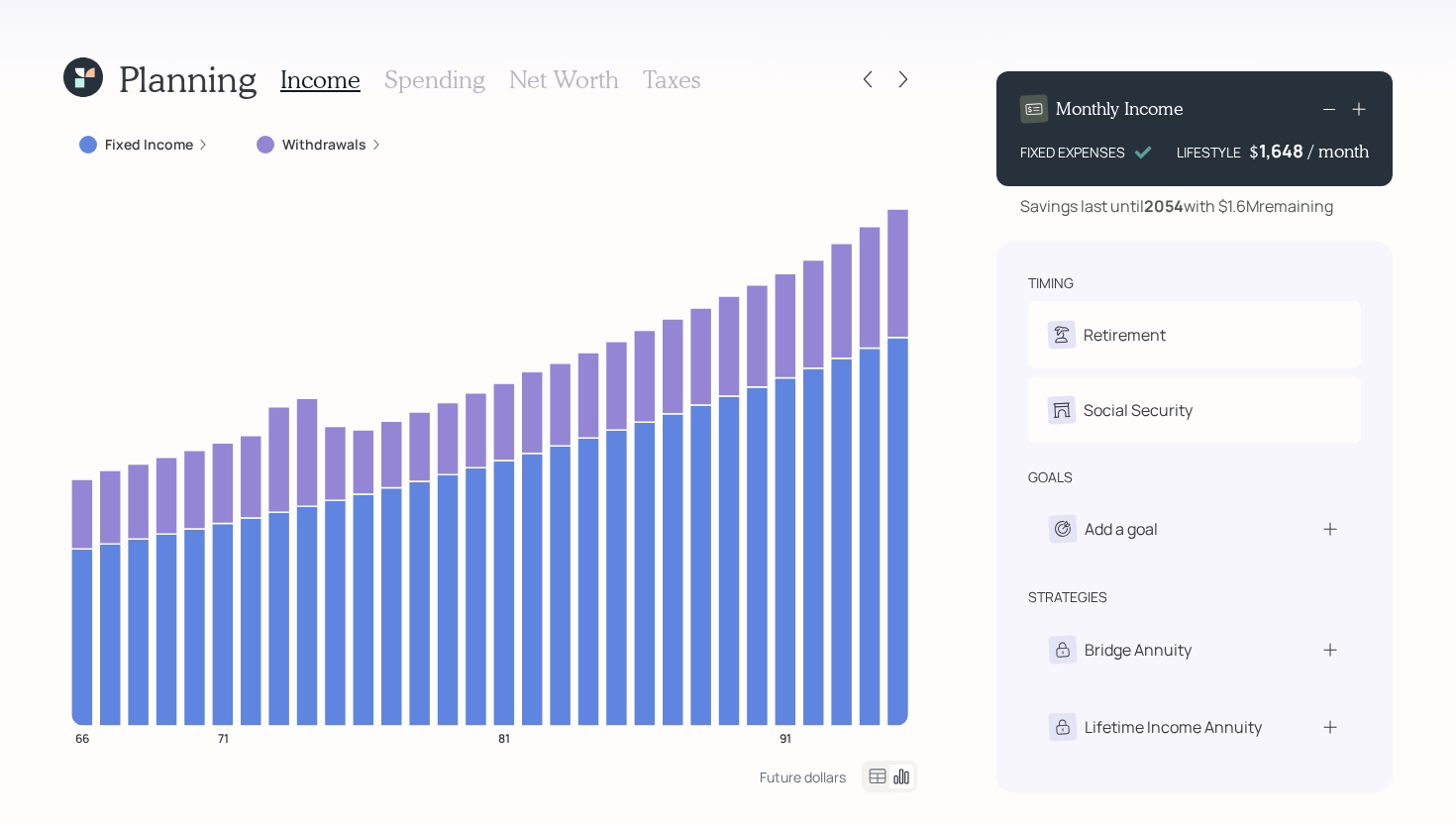 click on "Spending" at bounding box center (435, 79) 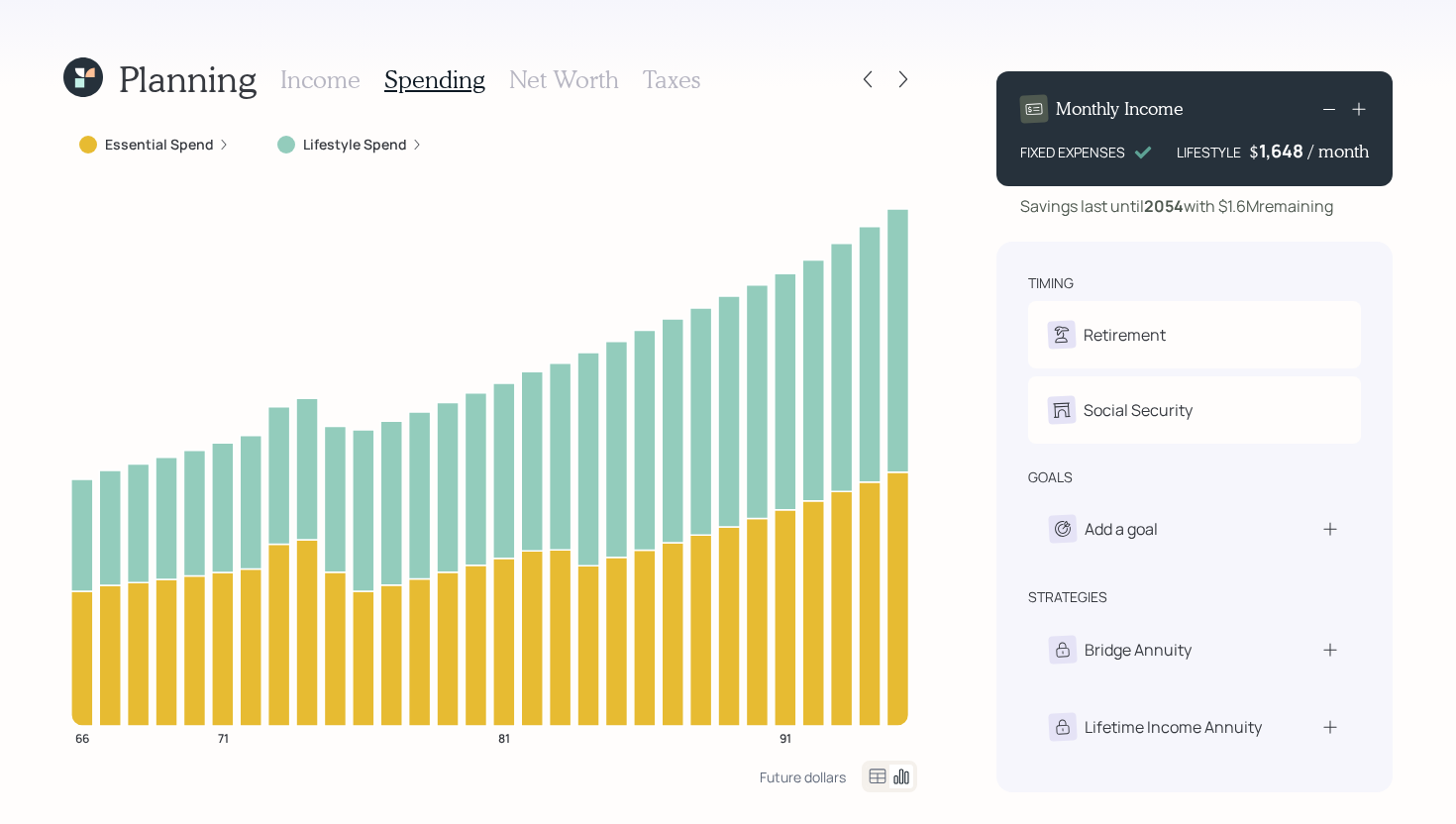 click on "Essential Spend" at bounding box center [159, 145] 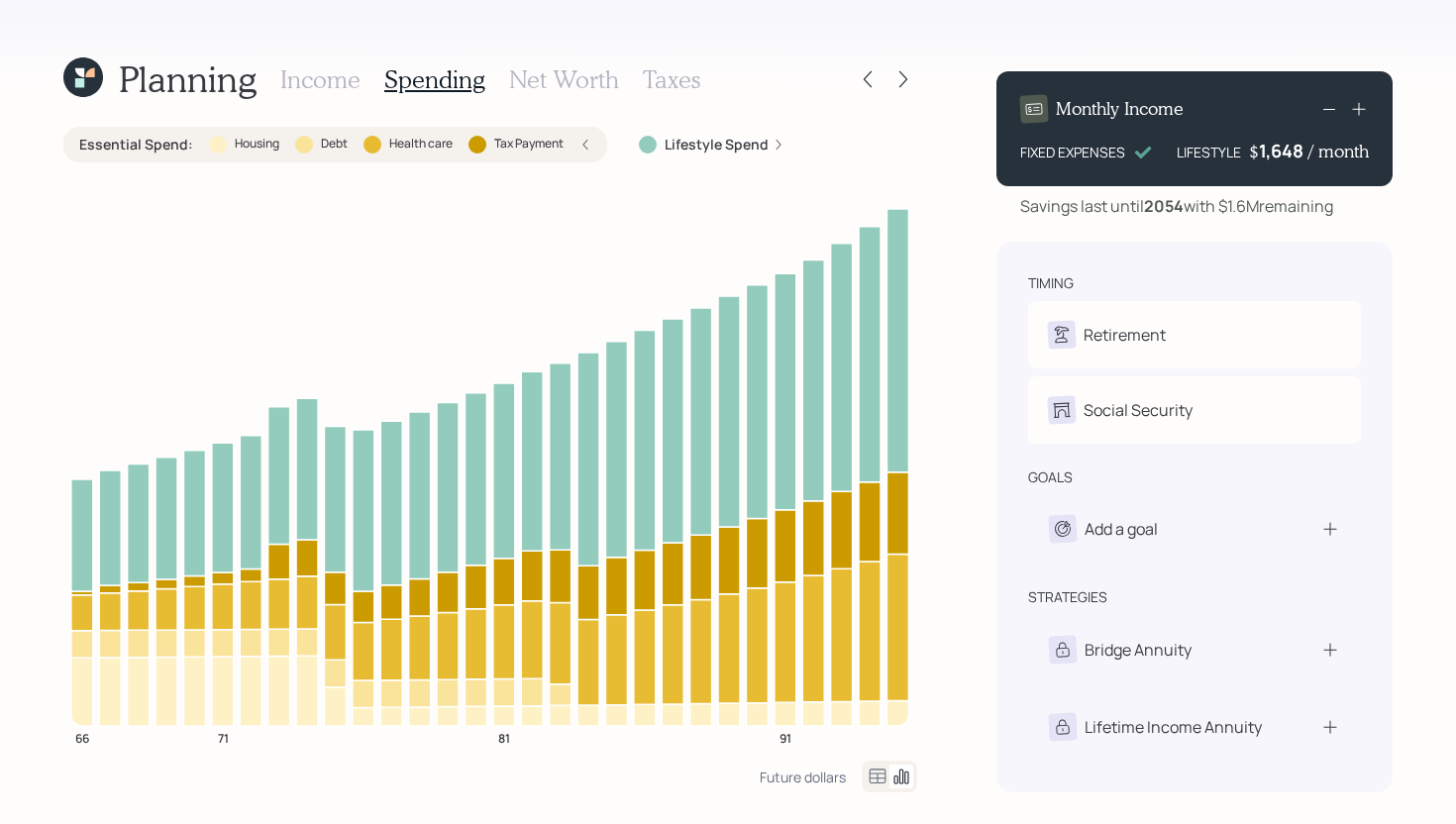 click on "Income" at bounding box center [320, 79] 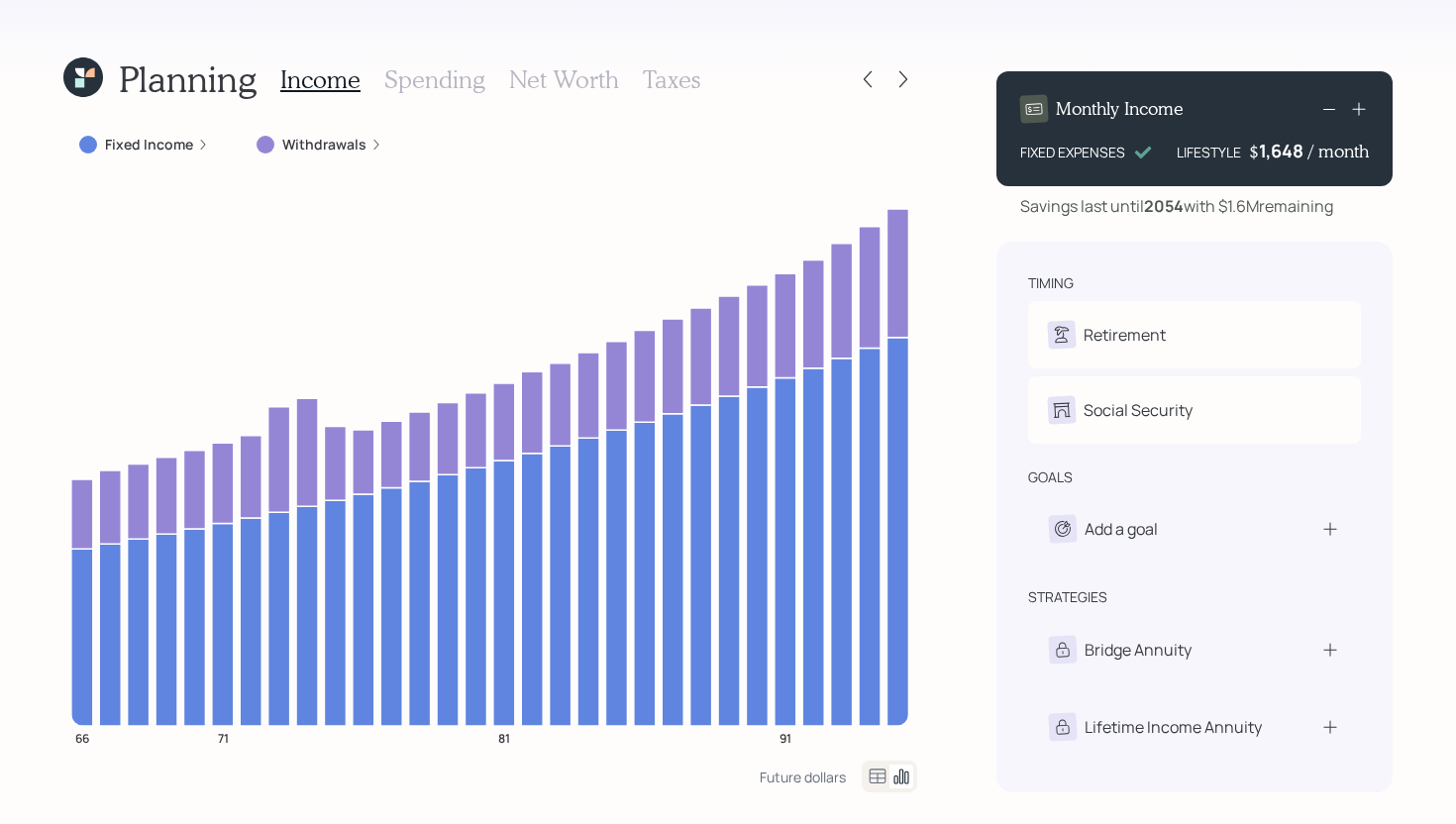 click on "Withdrawals" at bounding box center [324, 145] 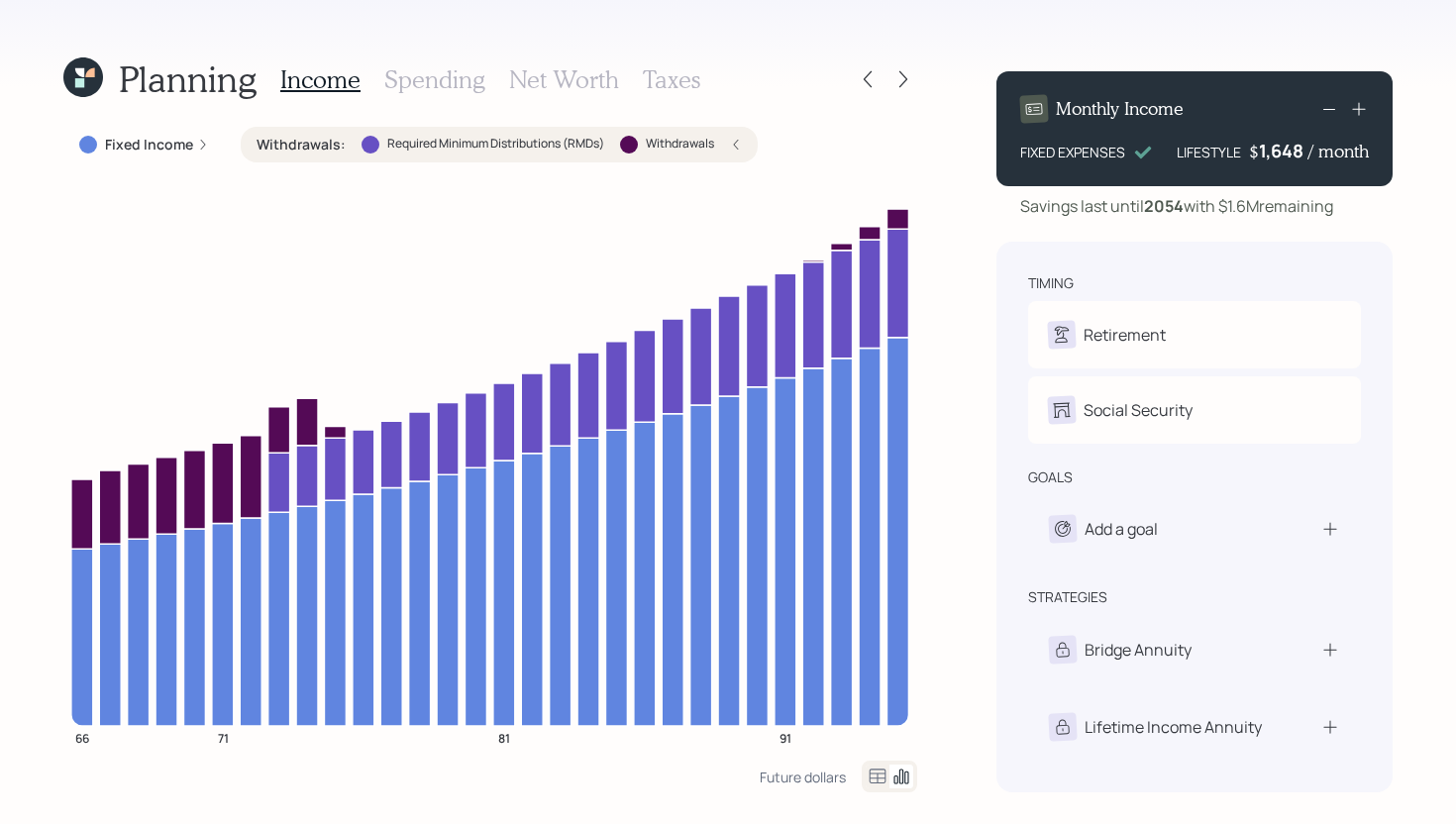 click on "Withdrawals : Required Minimum Distributions (RMDs) Withdrawals" at bounding box center [499, 145] 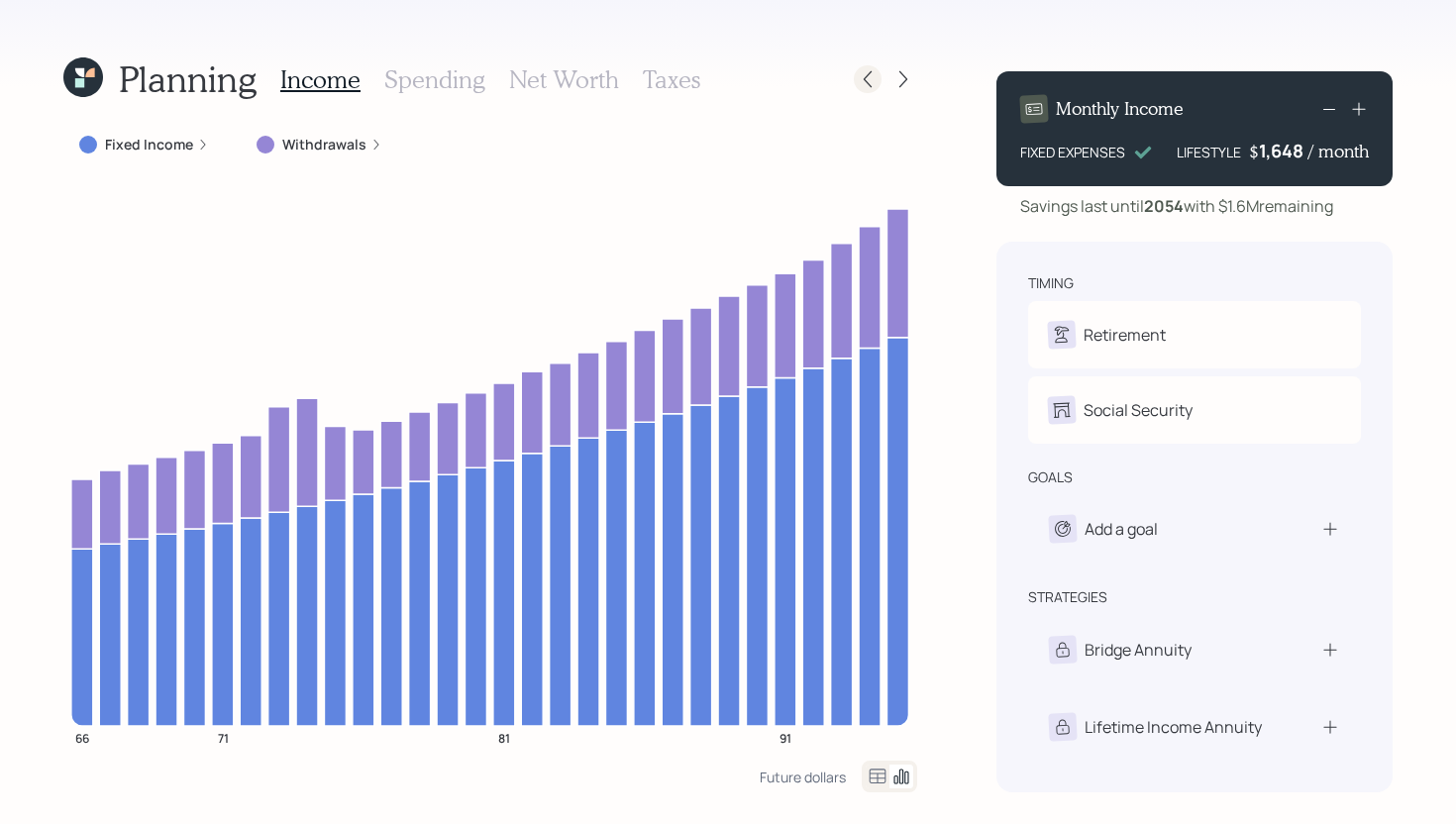 click 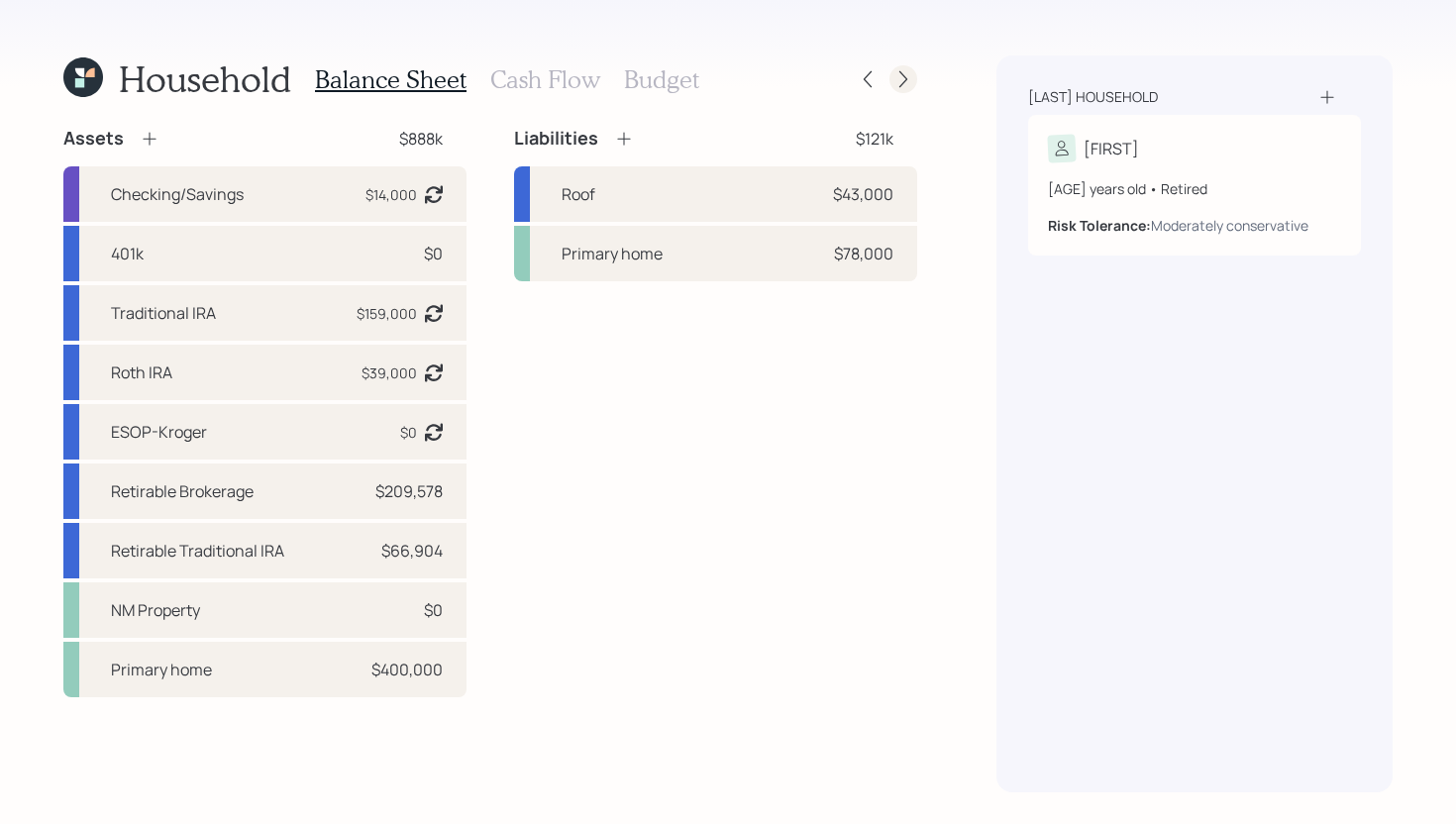 click at bounding box center [903, 79] 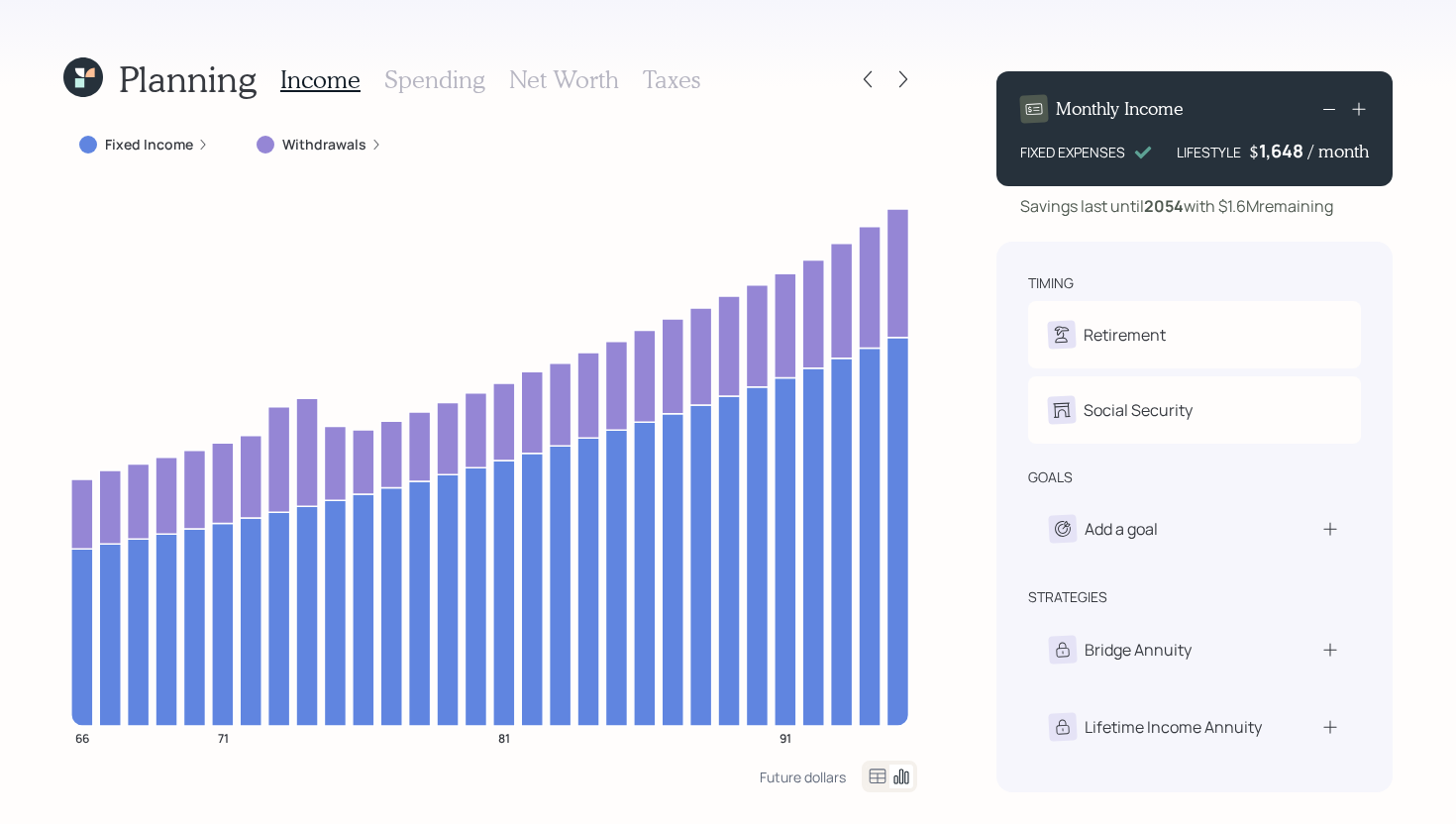 click on "Withdrawals" at bounding box center (324, 145) 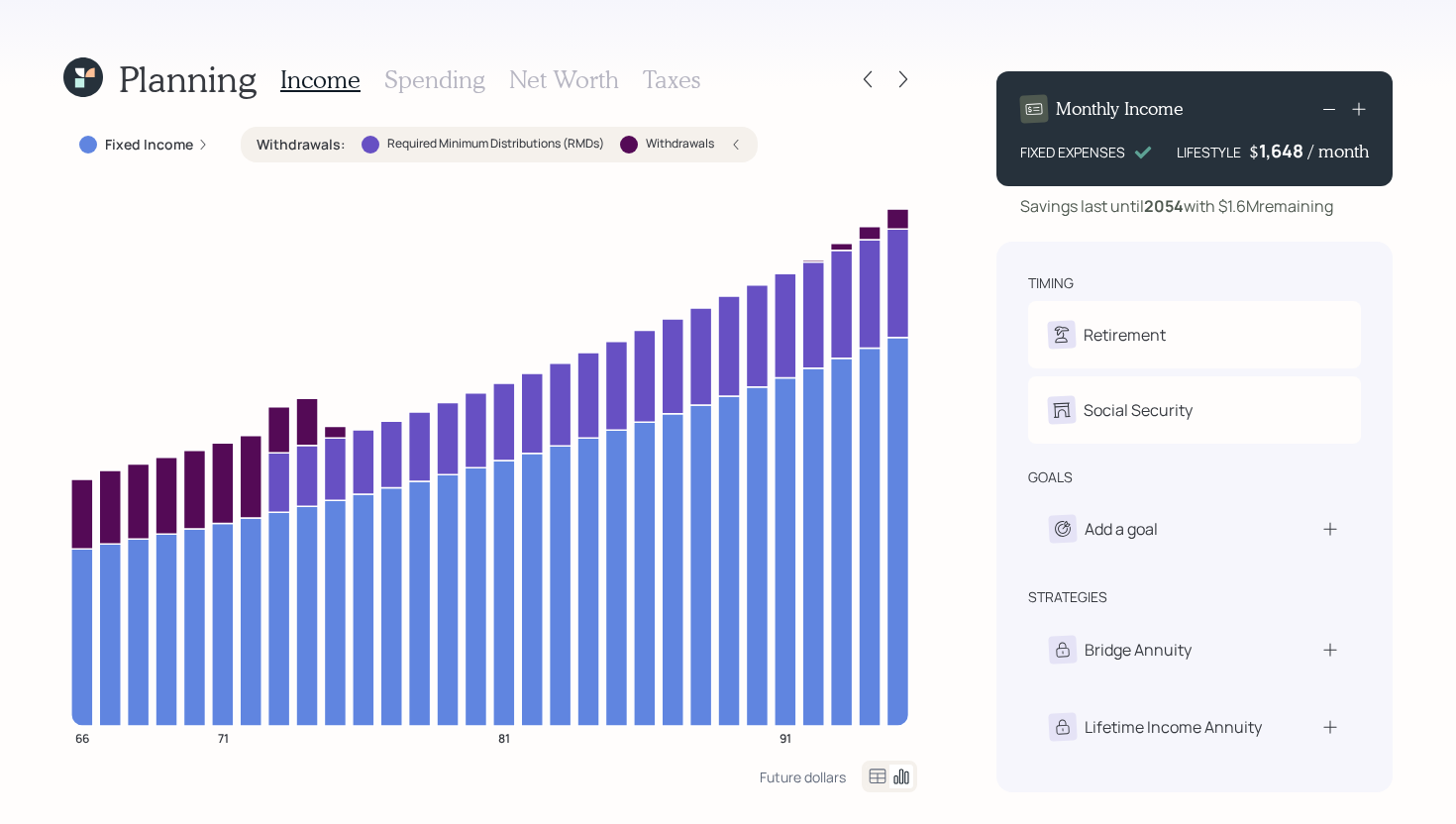click on "Withdrawals : Required Minimum Distributions (RMDs) Withdrawals" at bounding box center [499, 145] 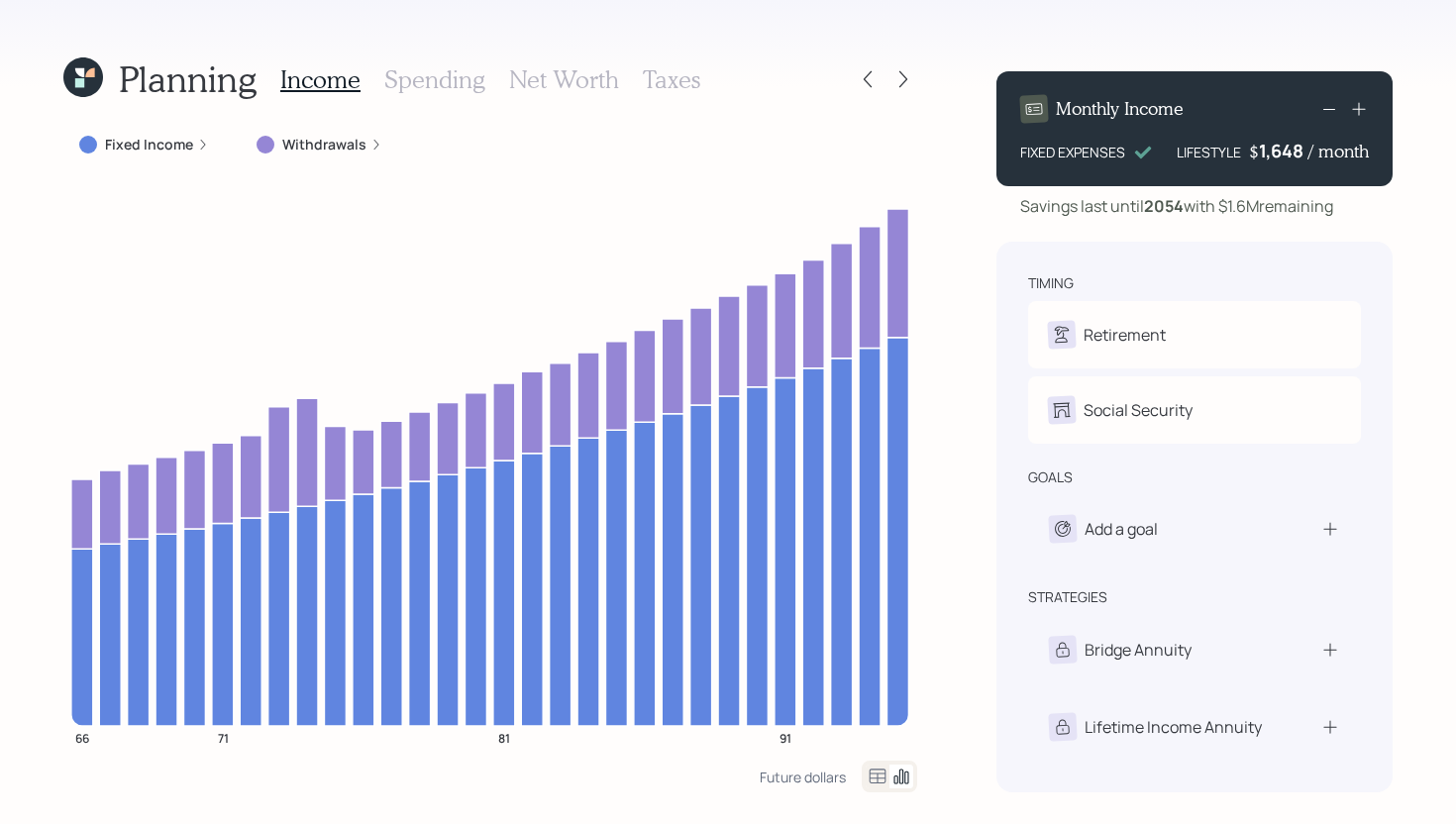 click 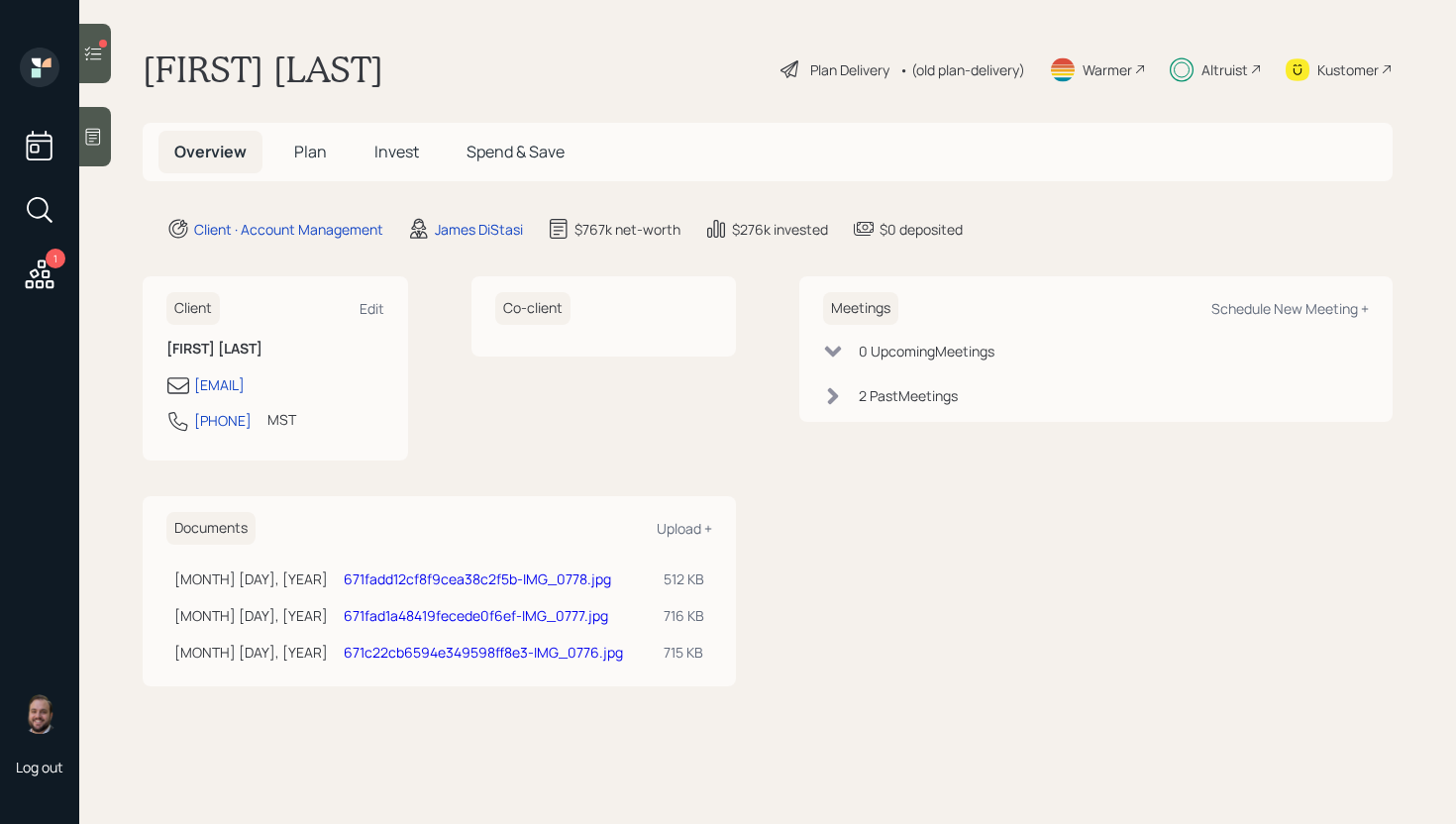 scroll, scrollTop: 0, scrollLeft: 0, axis: both 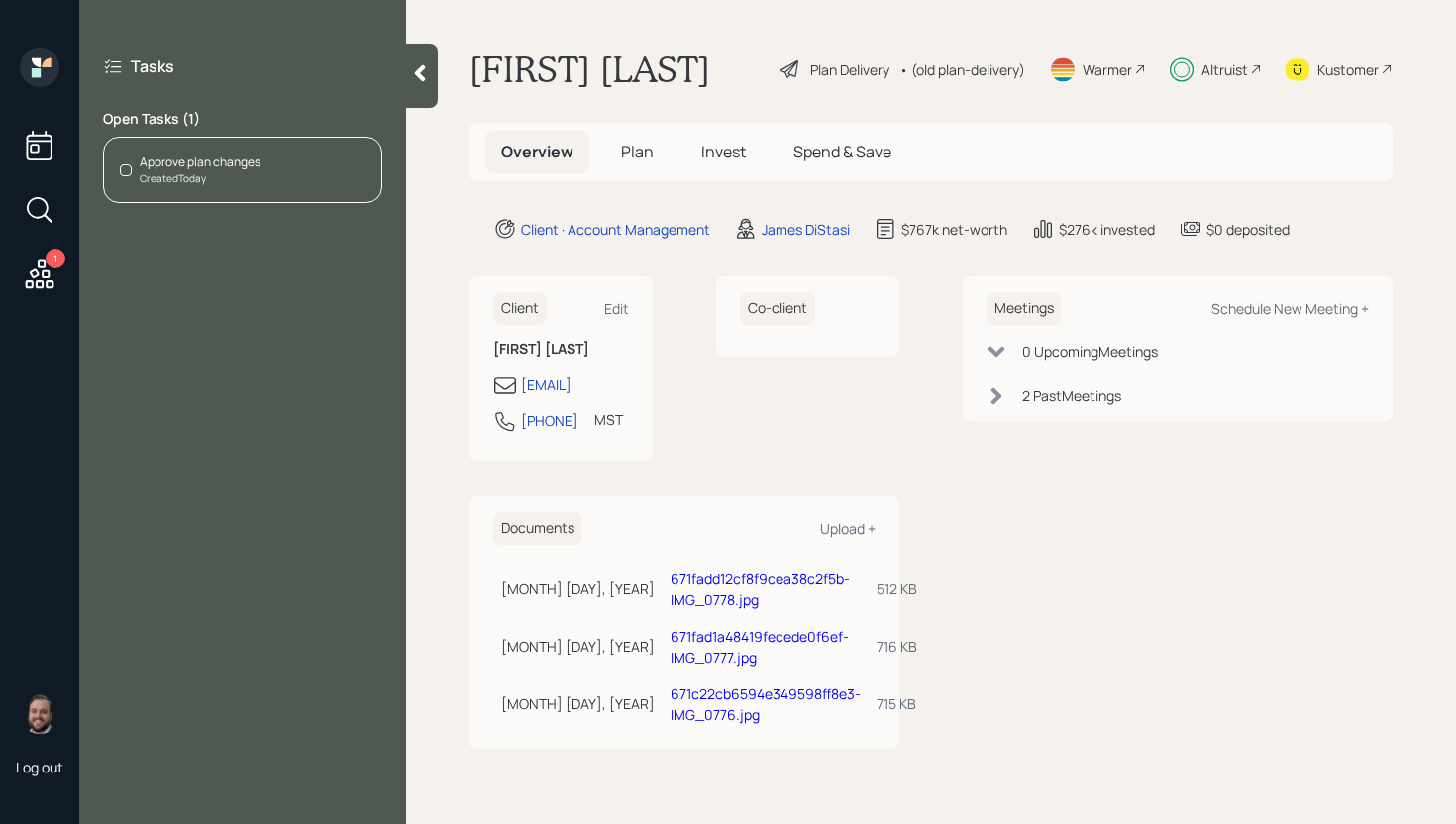 click on "Approve plan changes" at bounding box center (200, 162) 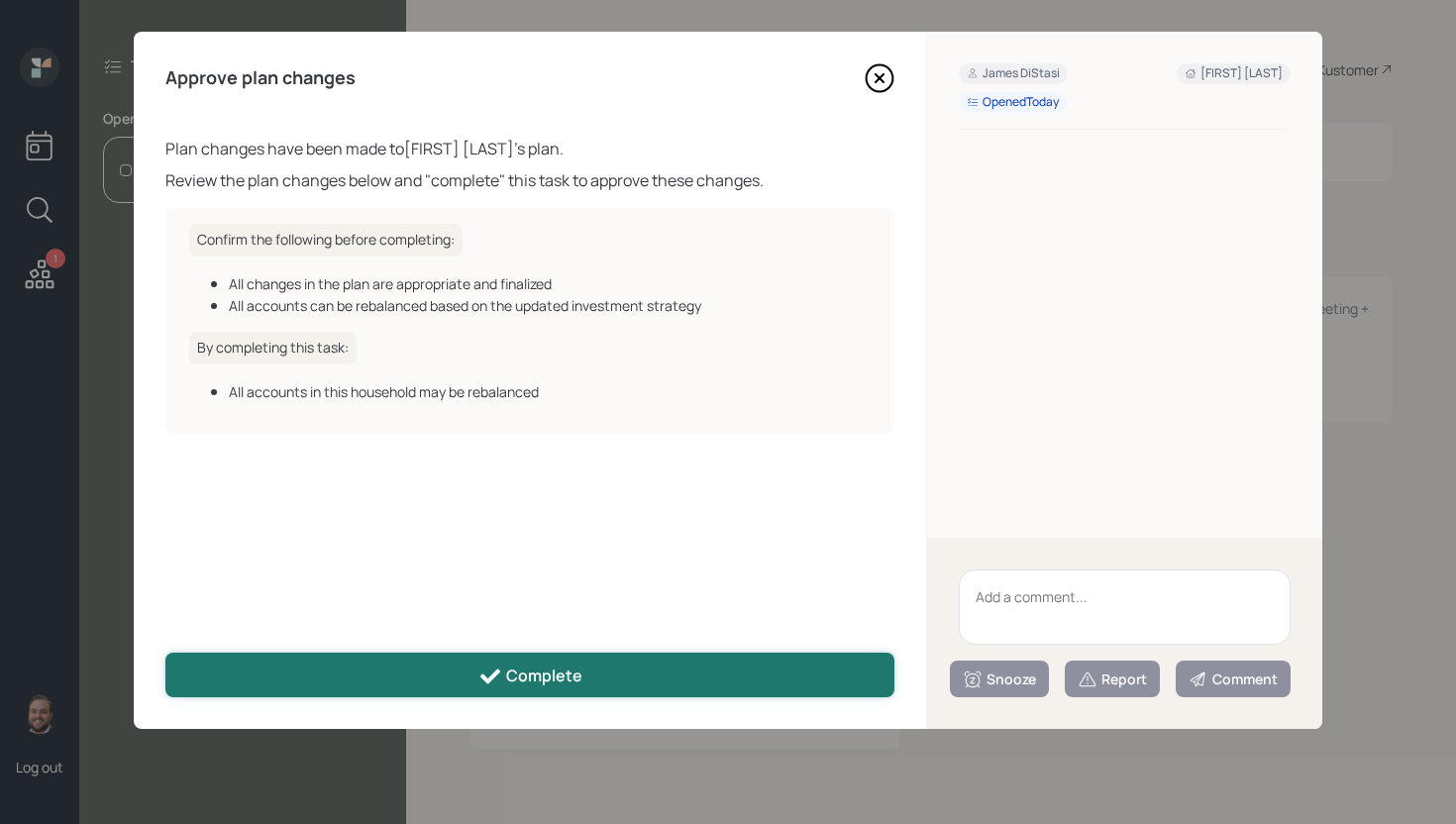 click 